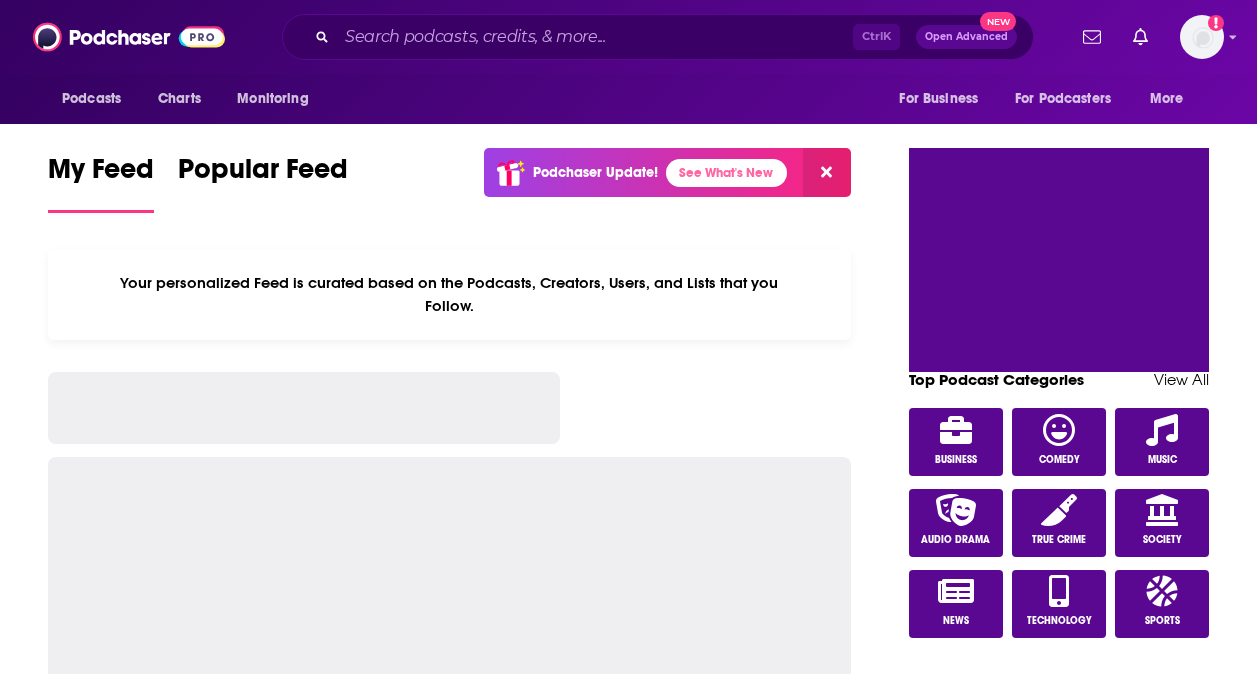 scroll, scrollTop: 0, scrollLeft: 0, axis: both 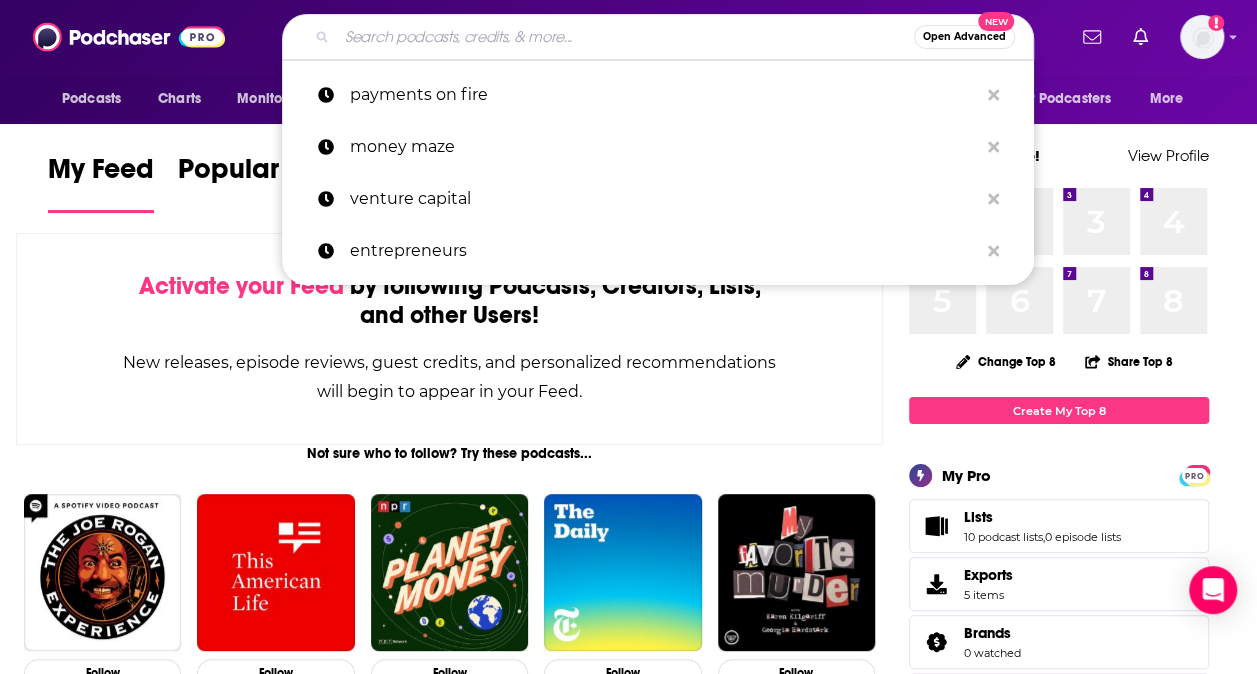 paste on "Terms of Service with Clare Duffy" 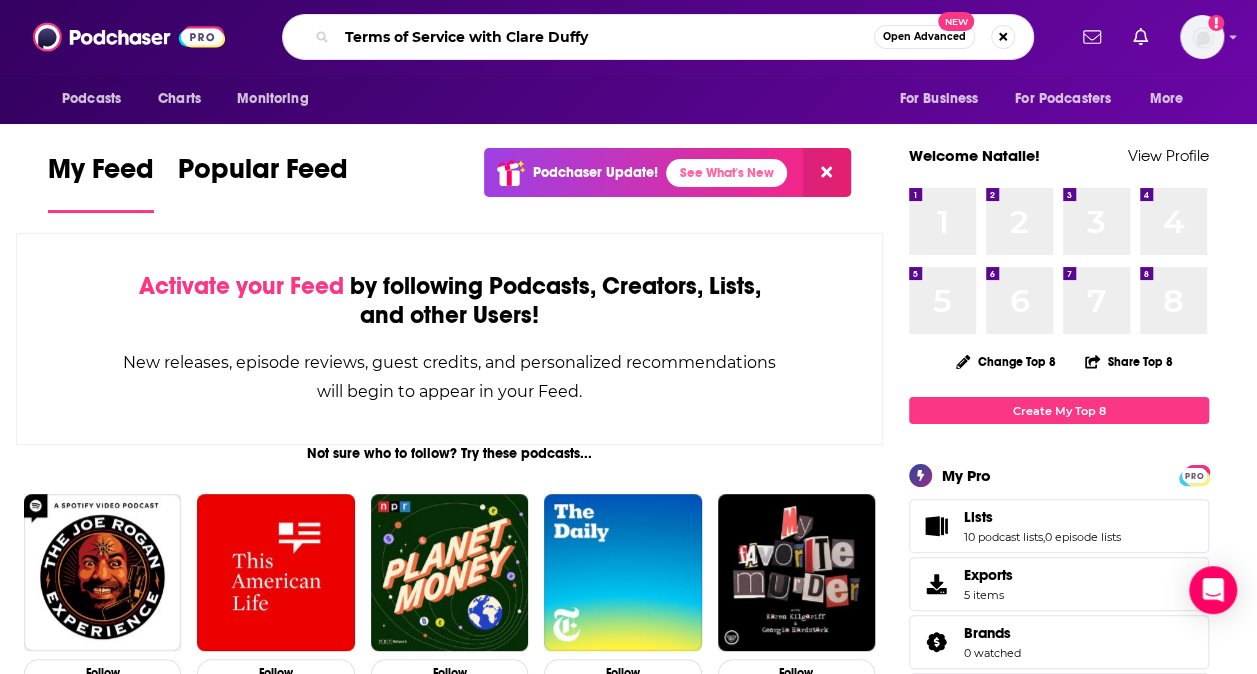 type on "Terms of Service with Clare Duffy" 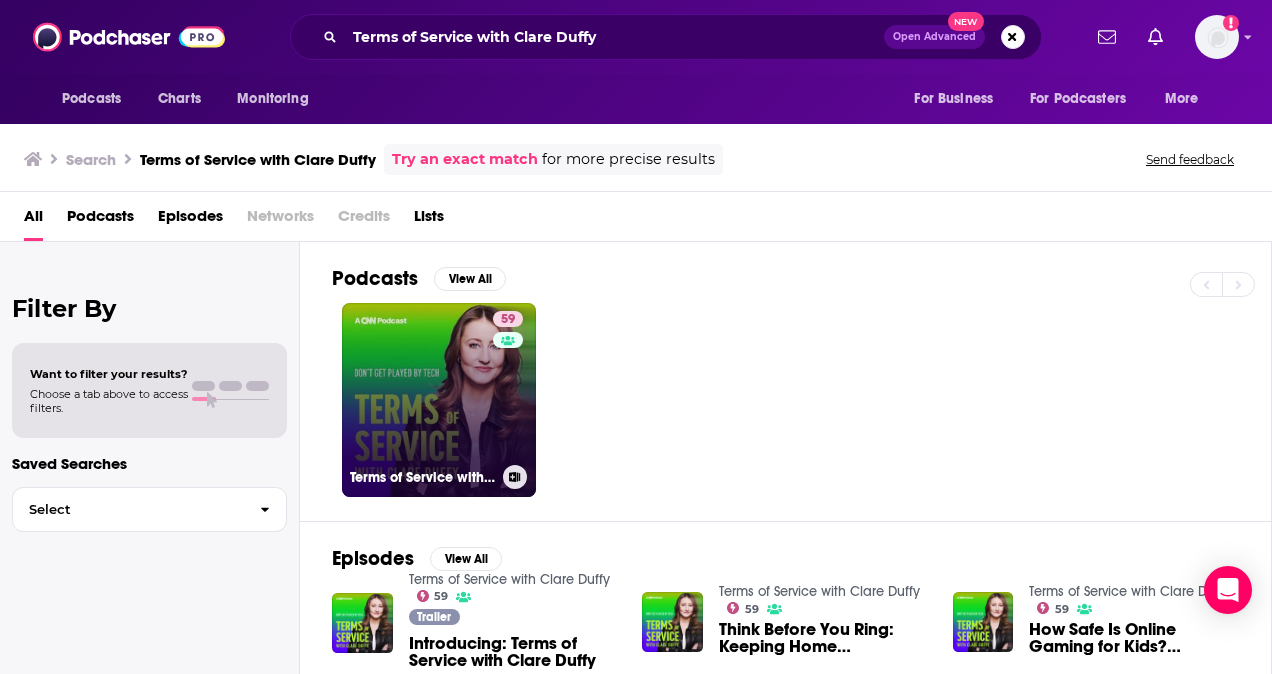 click on "59 Terms of Service with Clare Duffy" at bounding box center [439, 400] 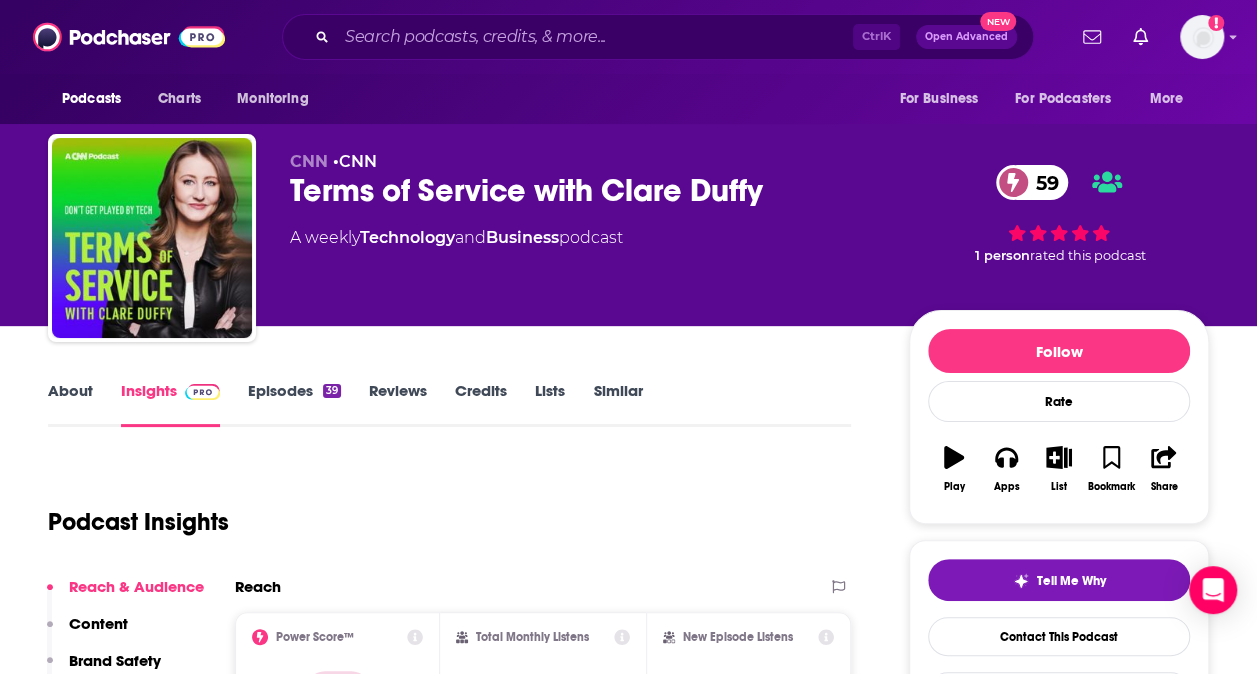 scroll, scrollTop: 400, scrollLeft: 0, axis: vertical 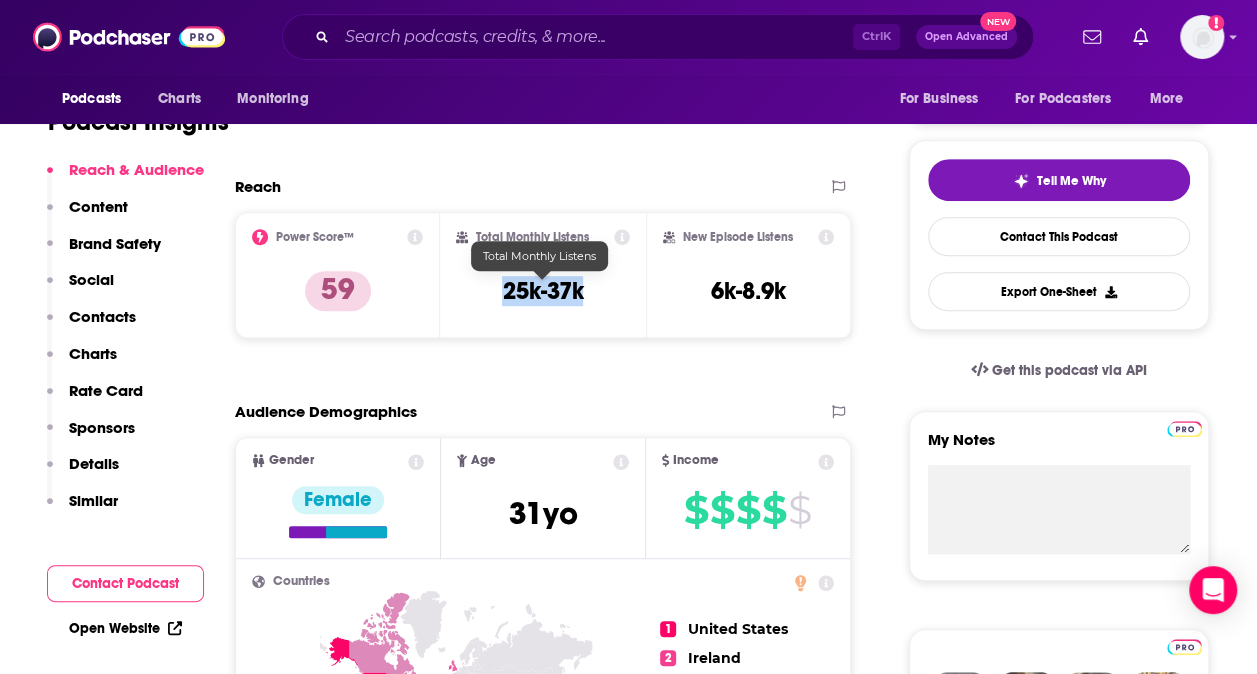 drag, startPoint x: 611, startPoint y: 296, endPoint x: 503, endPoint y: 288, distance: 108.29589 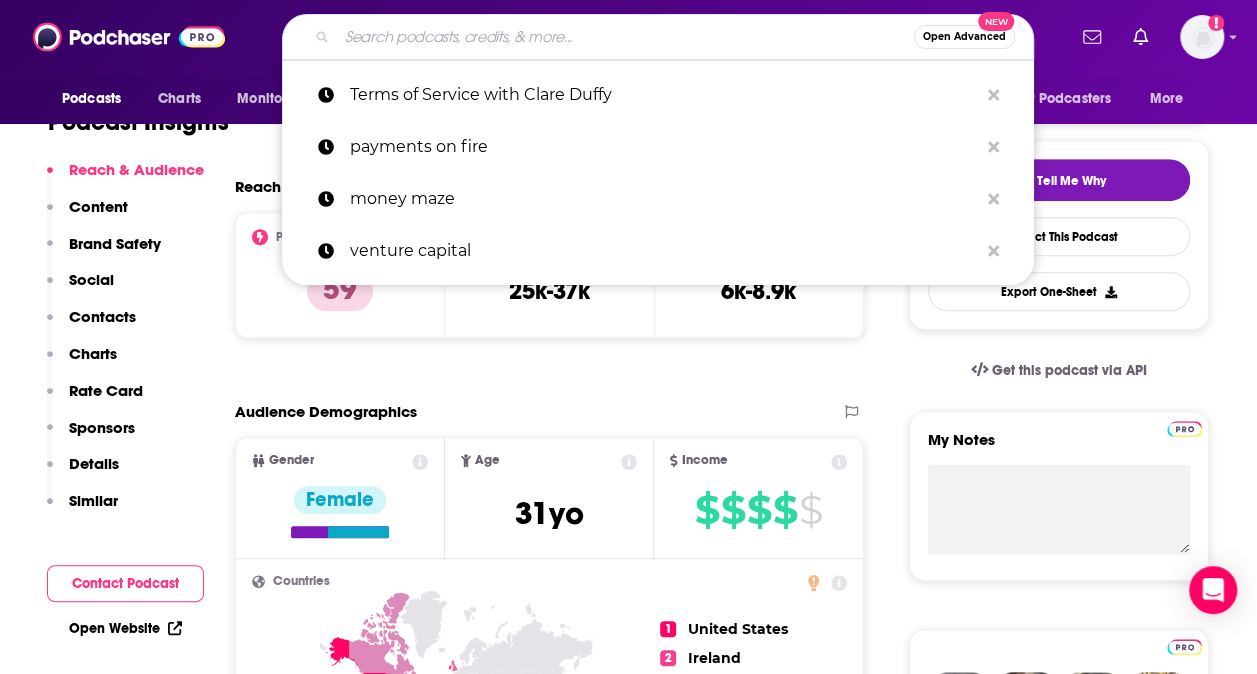 click at bounding box center (625, 37) 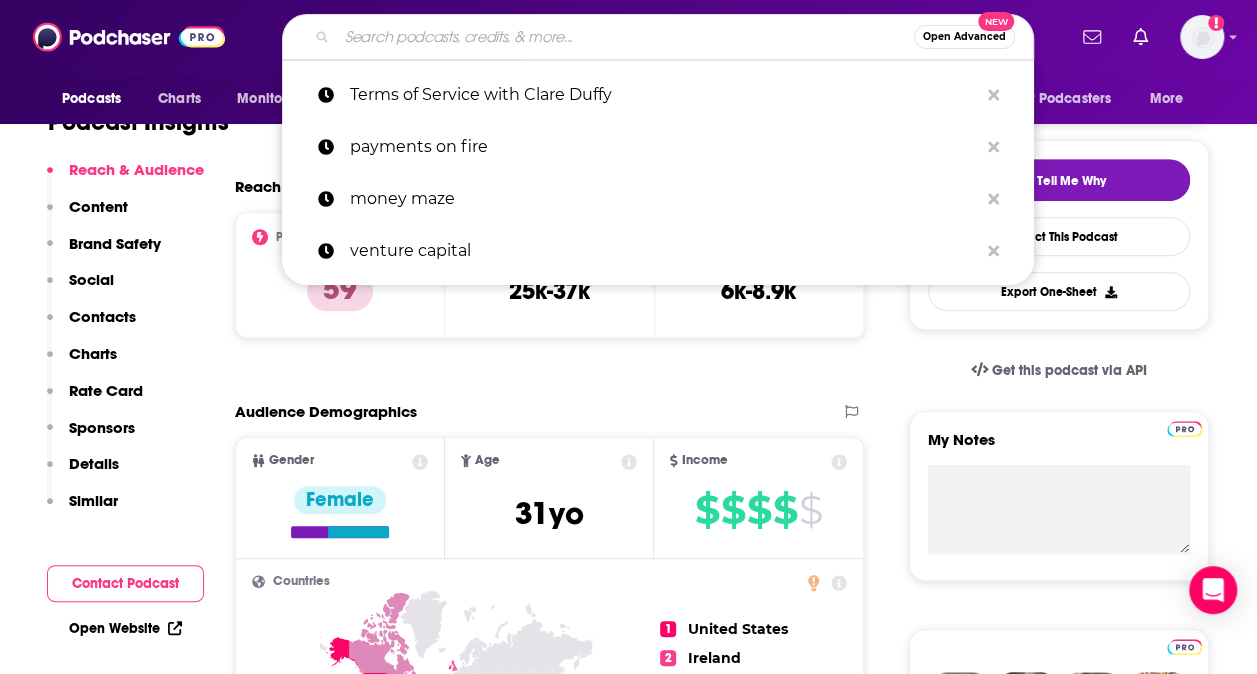 paste on "Fintech Leaders" 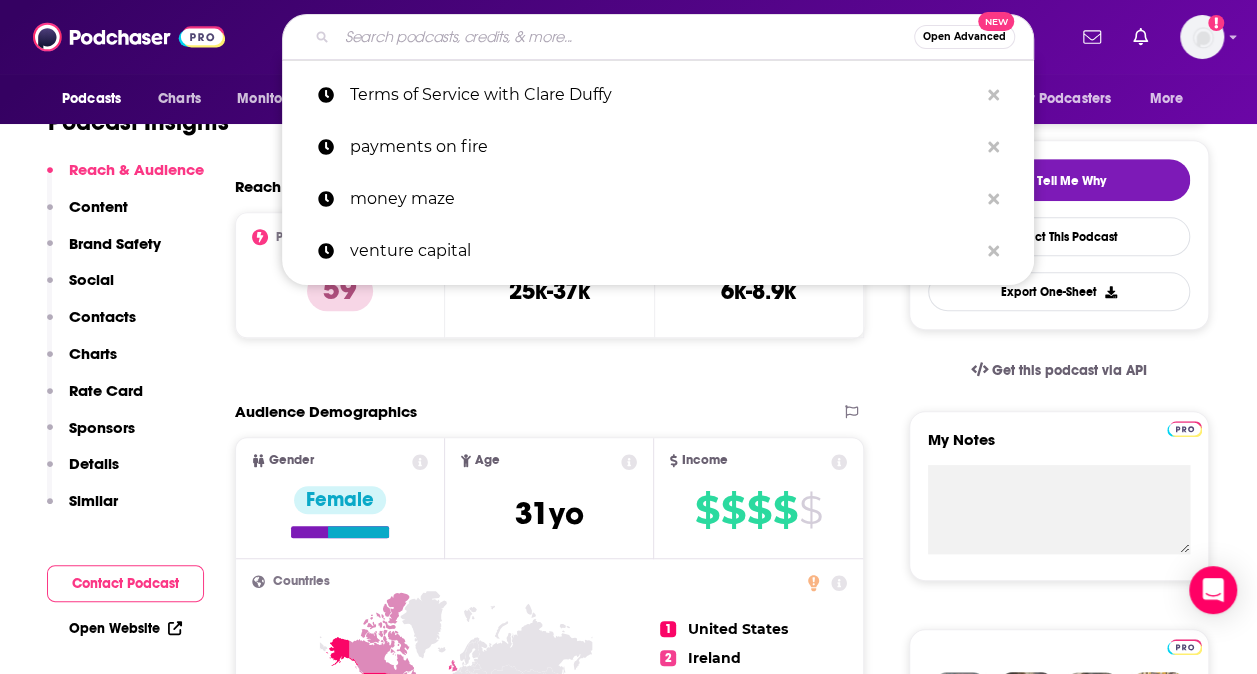type on "Fintech Leaders" 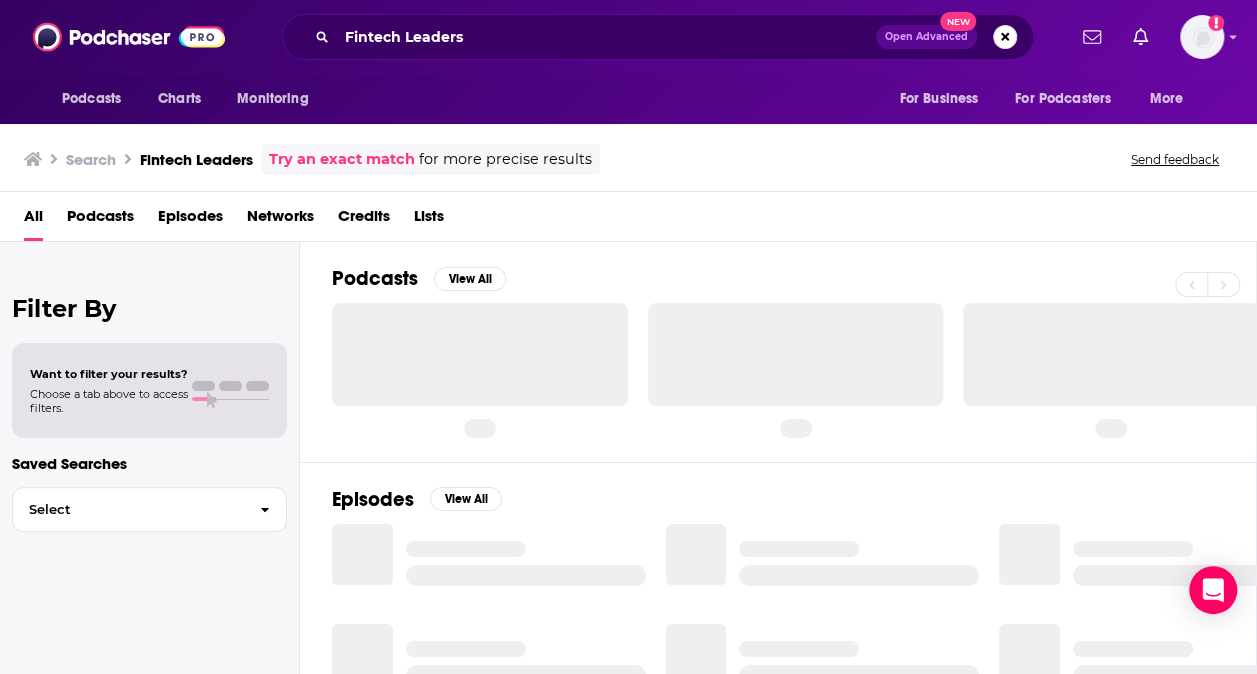 scroll, scrollTop: 0, scrollLeft: 0, axis: both 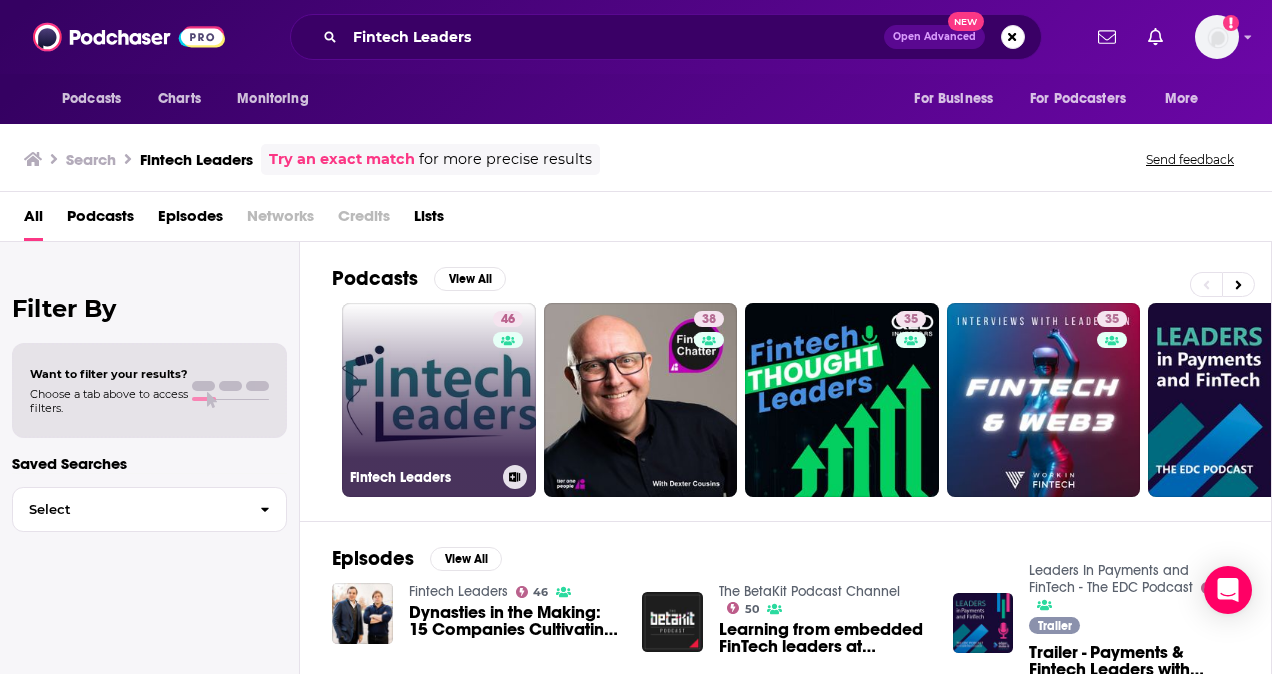 click on "46 Fintech Leaders" at bounding box center [439, 400] 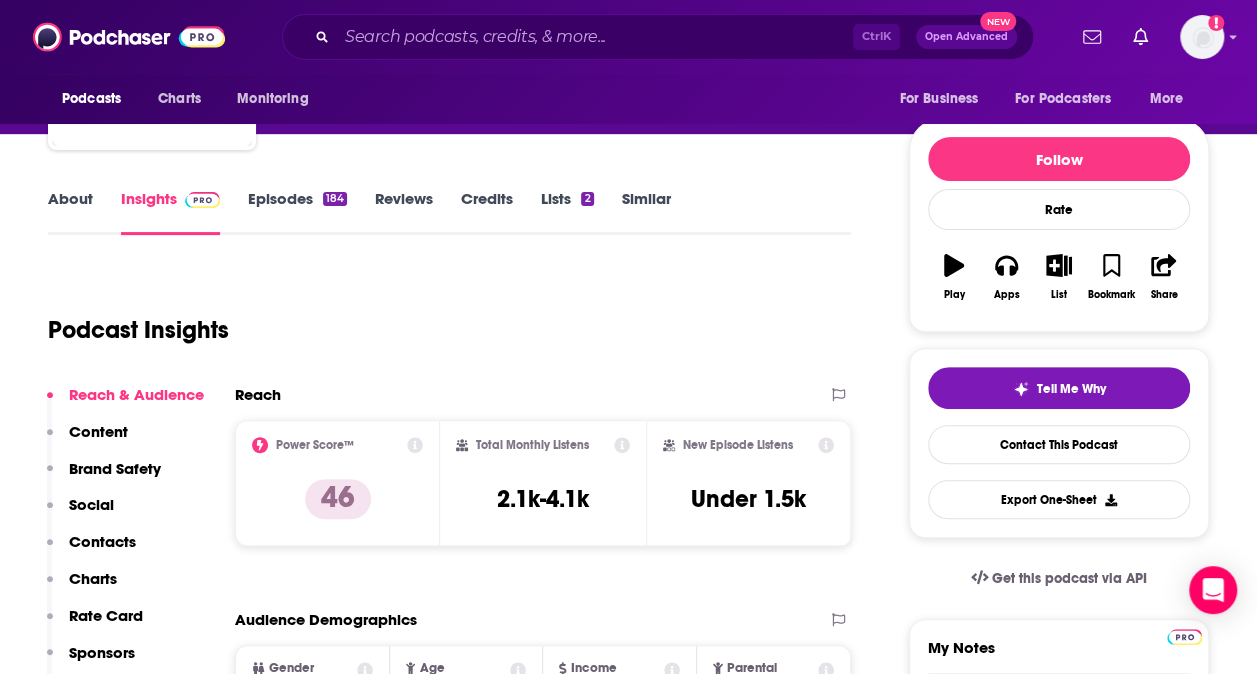 scroll, scrollTop: 300, scrollLeft: 0, axis: vertical 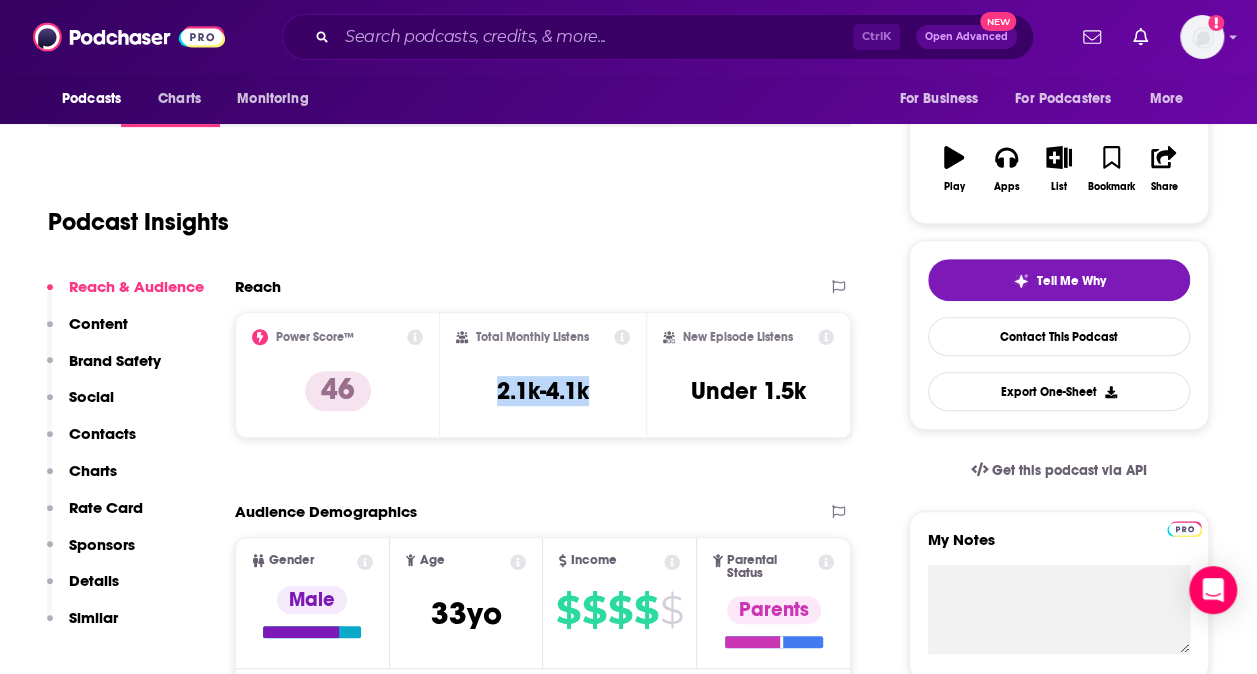drag, startPoint x: 599, startPoint y: 392, endPoint x: 479, endPoint y: 392, distance: 120 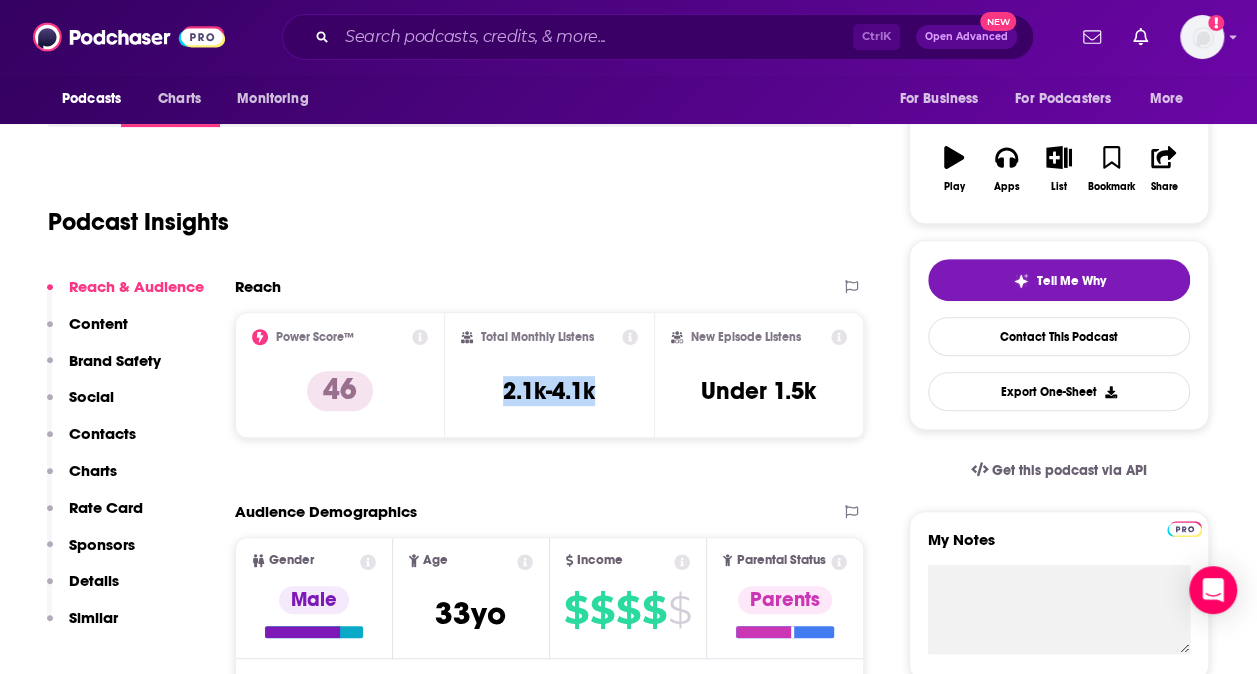 copy on "2.1k-4.1k" 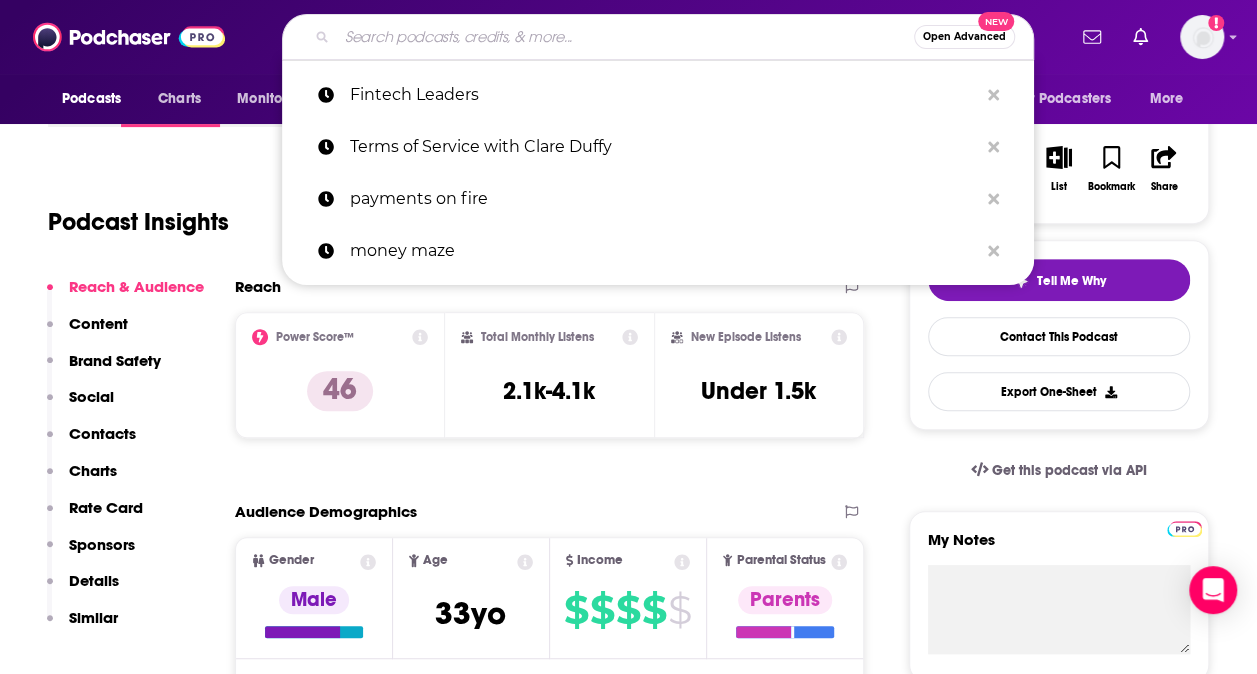 click at bounding box center (625, 37) 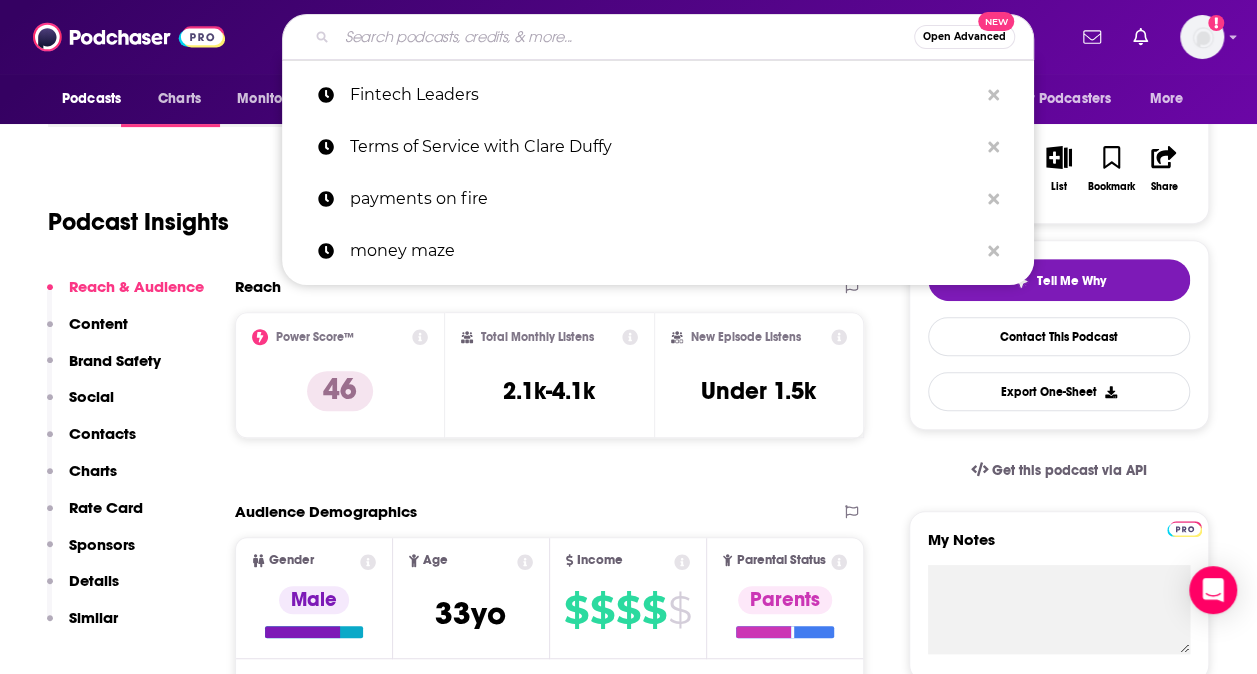 paste on "Fintech Insider Podcast by 11:FS" 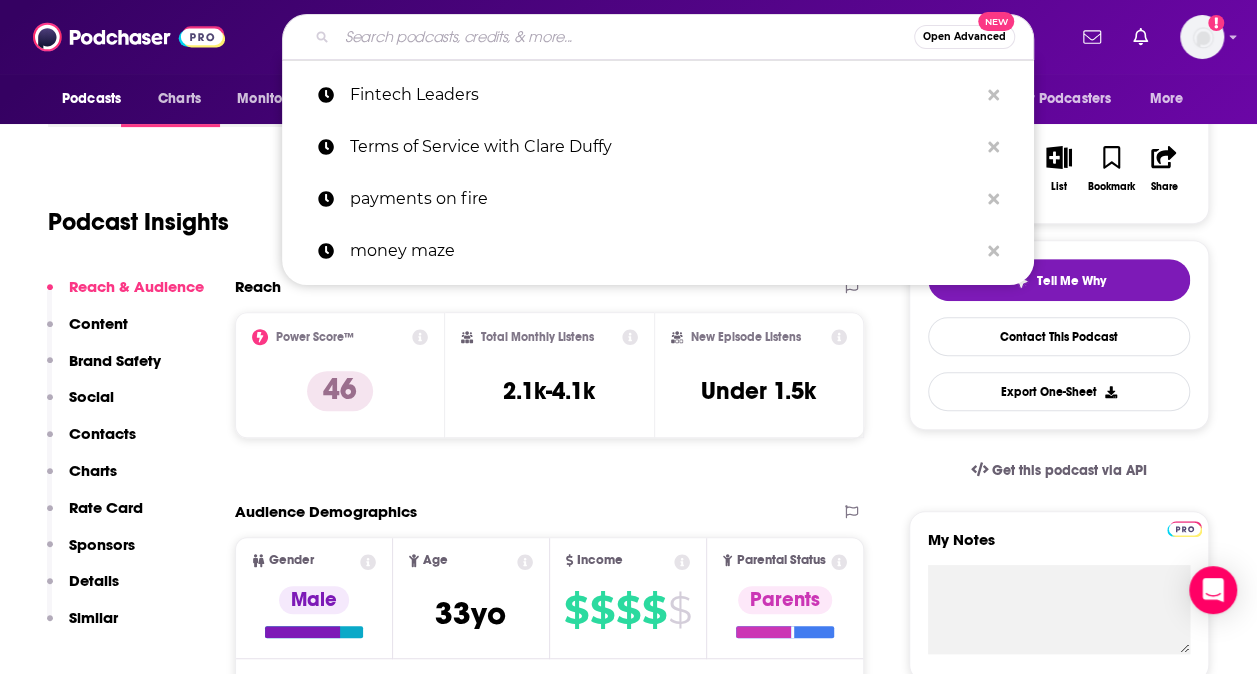 type on "Fintech Insider Podcast by 11:FS" 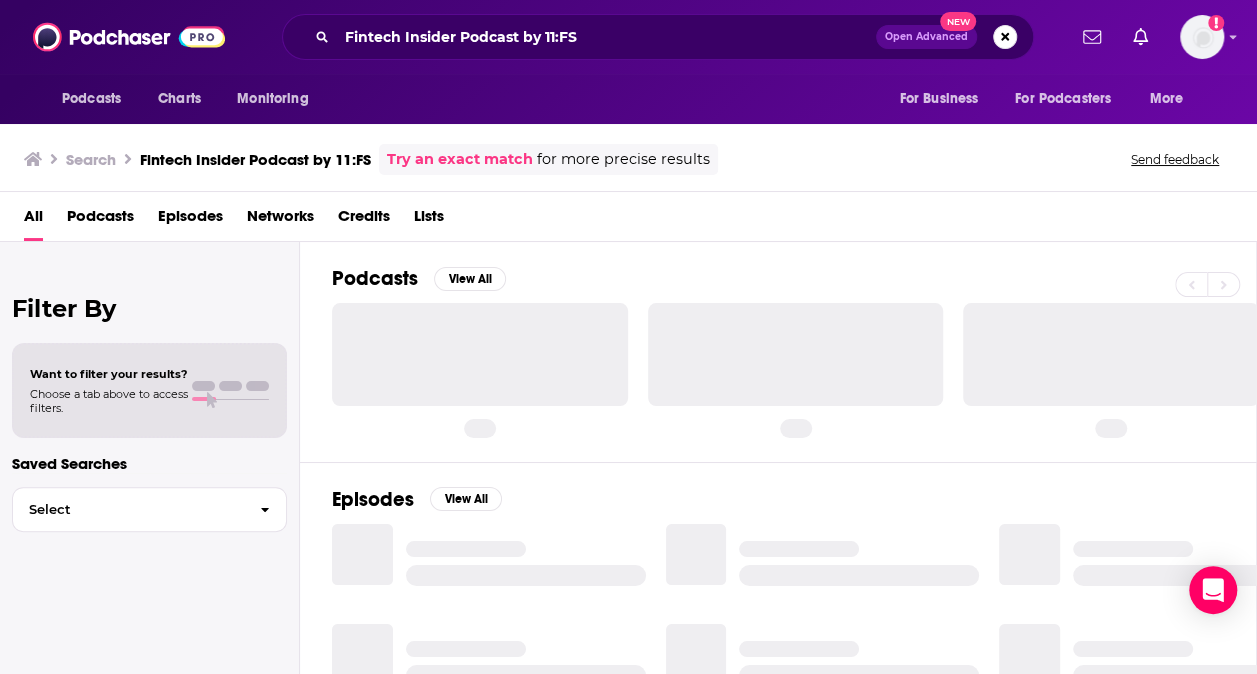 scroll, scrollTop: 0, scrollLeft: 0, axis: both 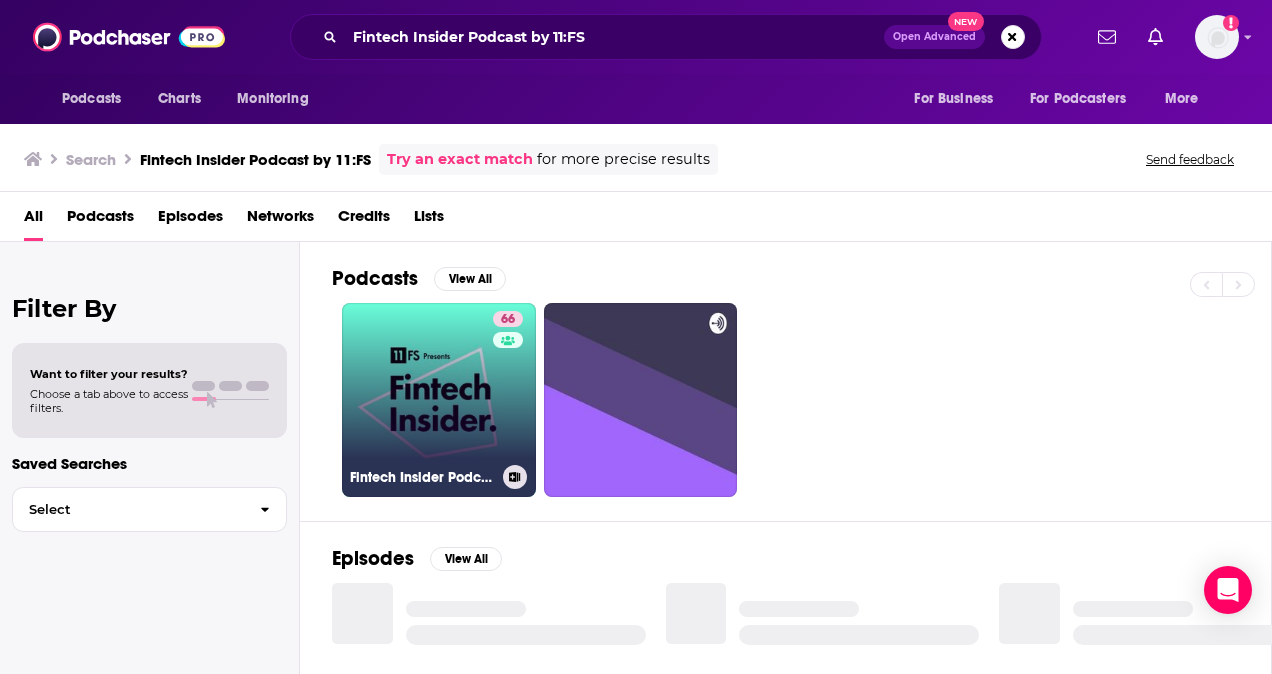 click on "66 Fintech Insider Podcast by 11:FS" at bounding box center [439, 400] 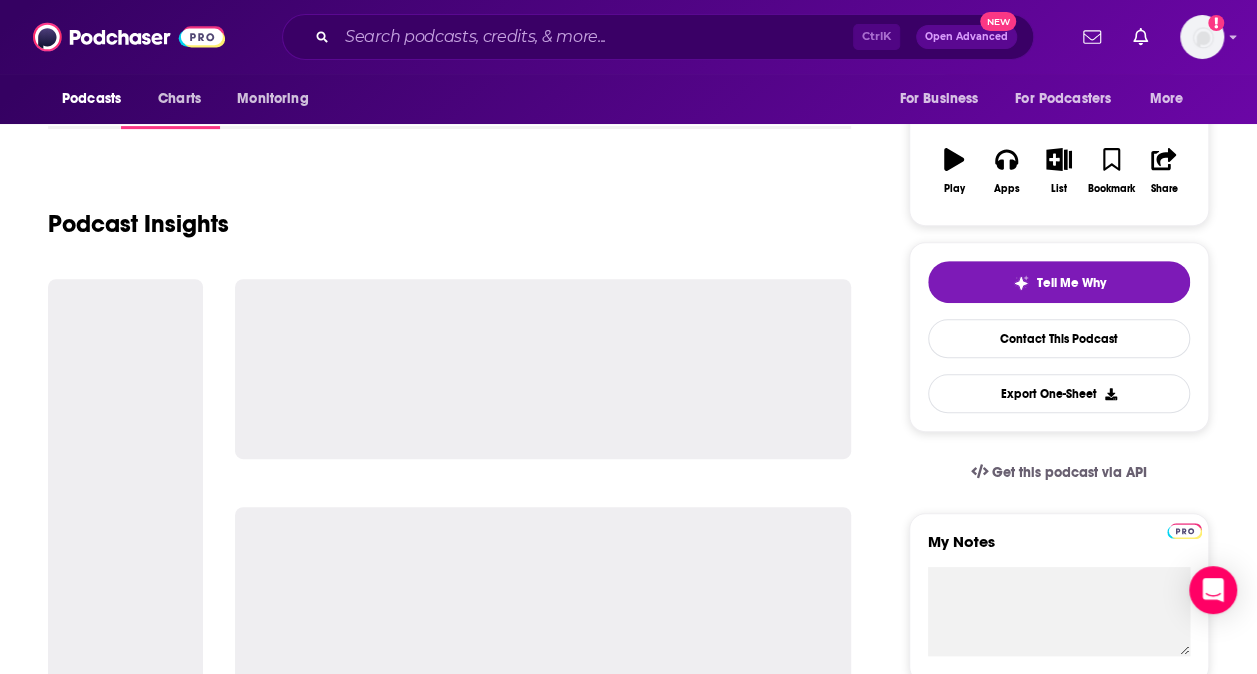 scroll, scrollTop: 300, scrollLeft: 0, axis: vertical 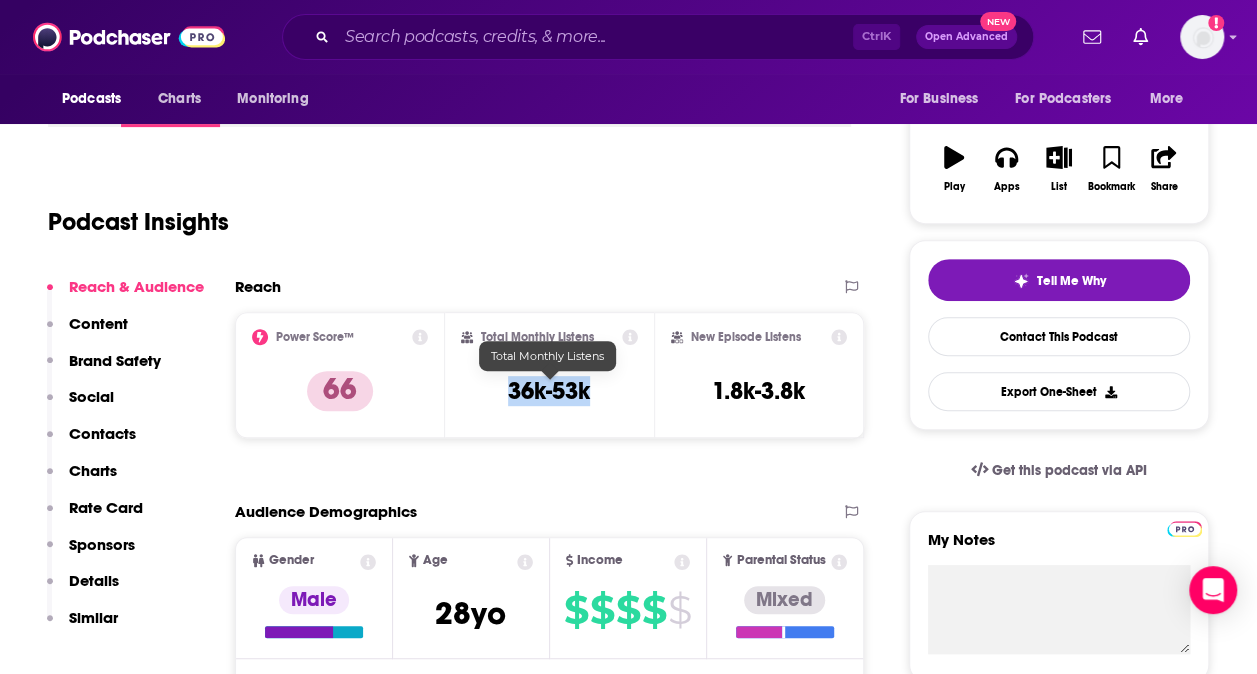 drag, startPoint x: 631, startPoint y: 384, endPoint x: 588, endPoint y: 386, distance: 43.046486 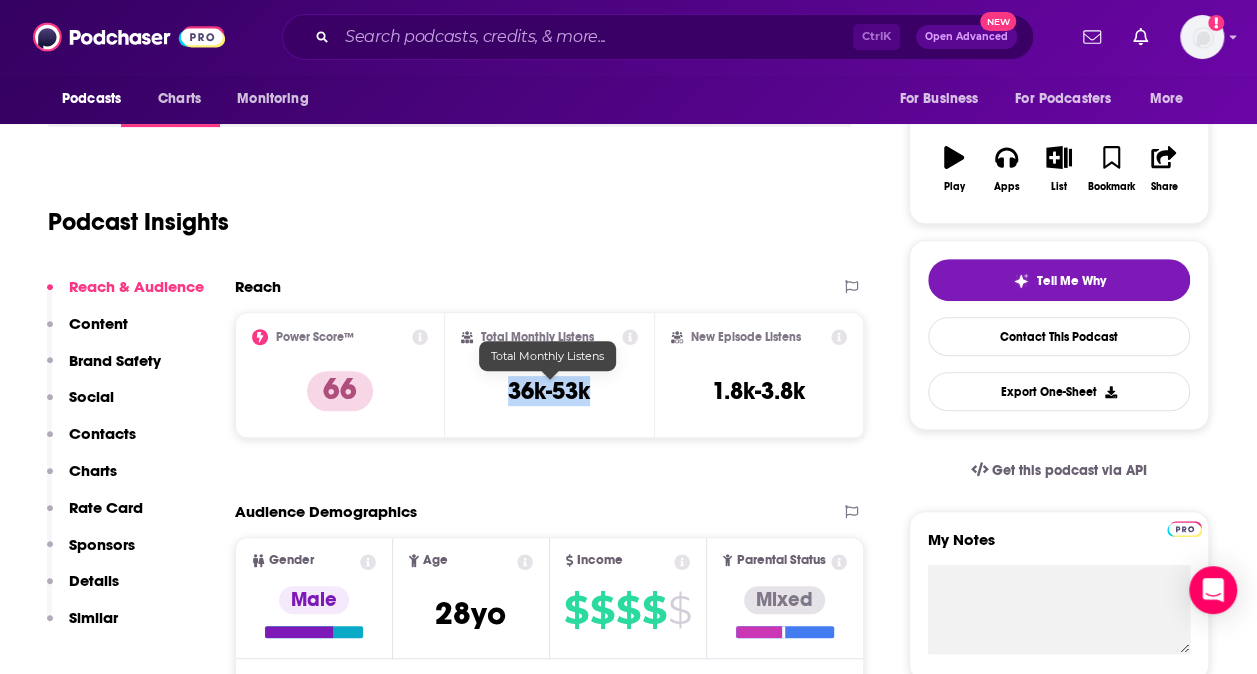 click on "Total Monthly Listens 36k-53k" at bounding box center [550, 375] 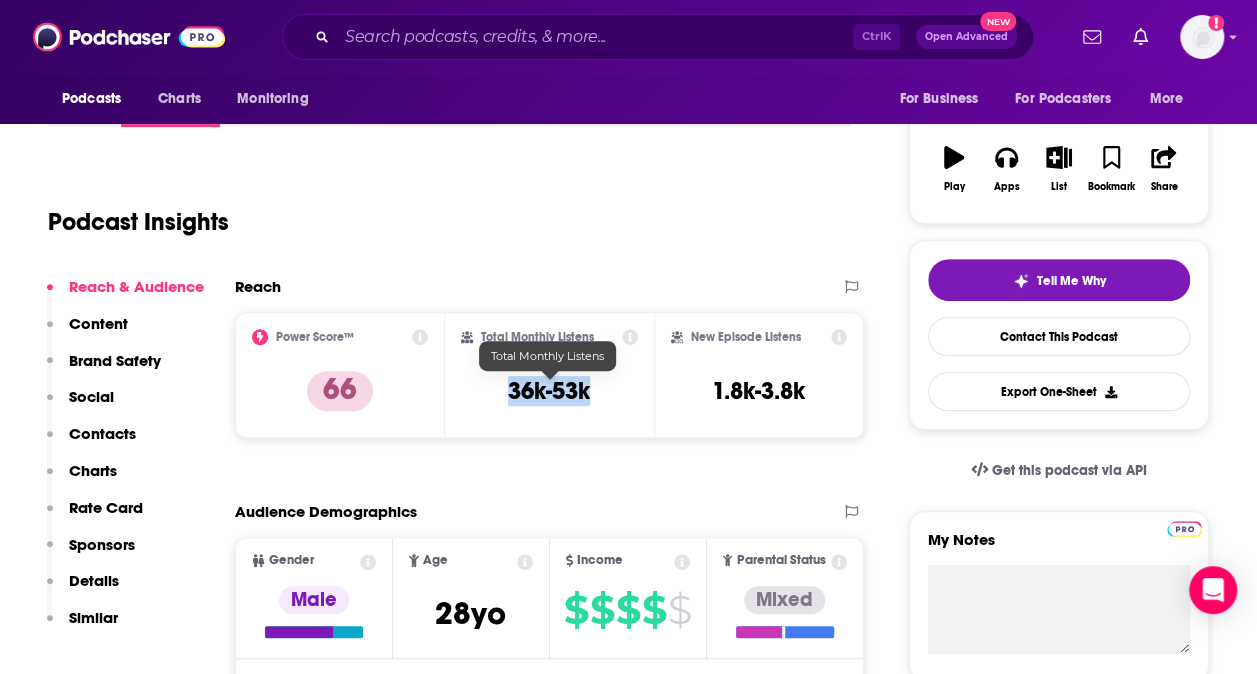 copy on "36k-53k" 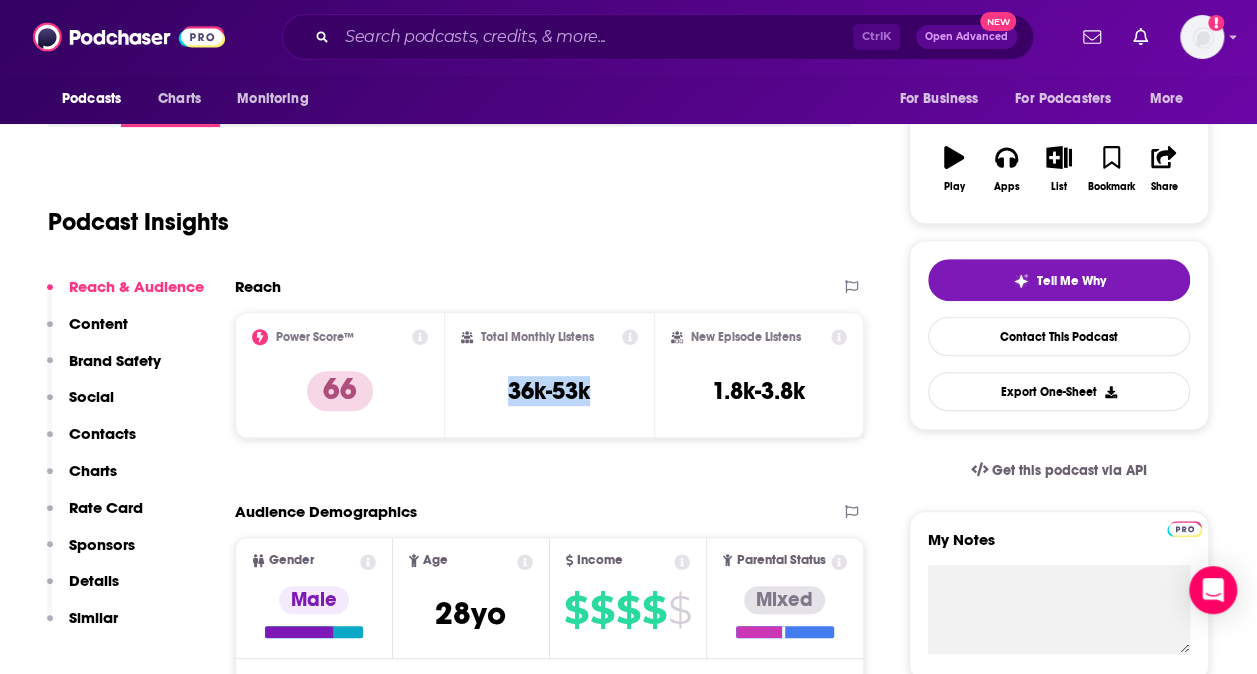 scroll, scrollTop: 0, scrollLeft: 0, axis: both 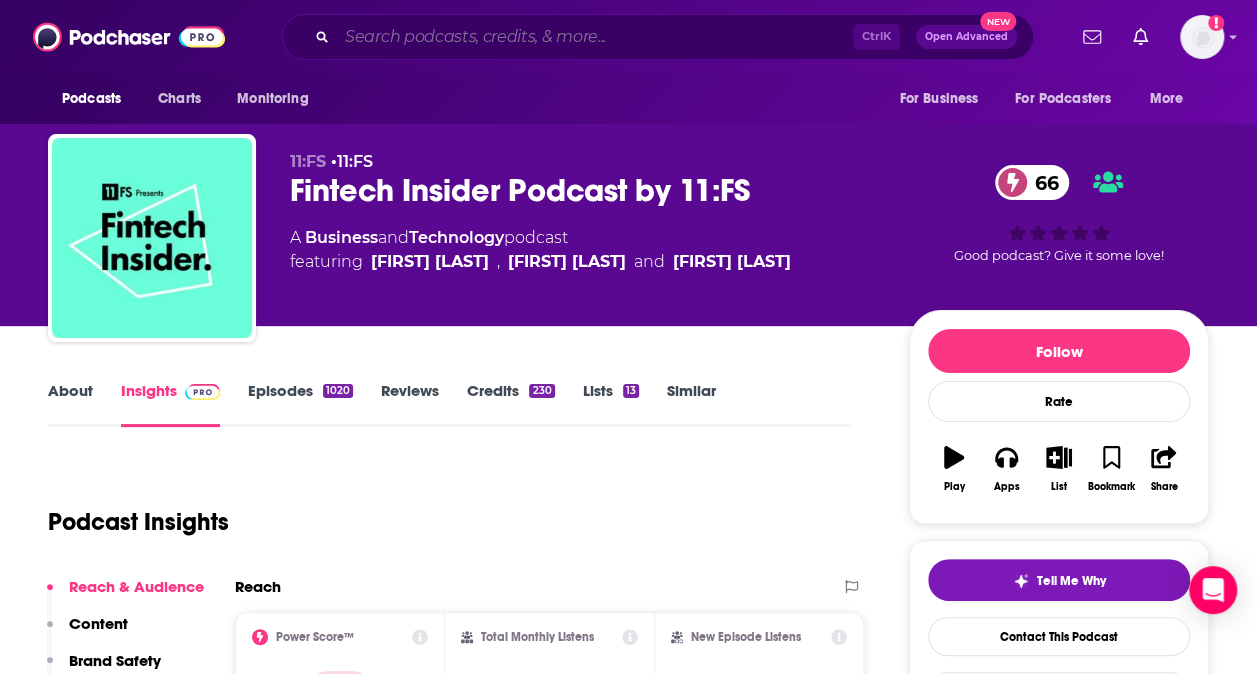 click at bounding box center [595, 37] 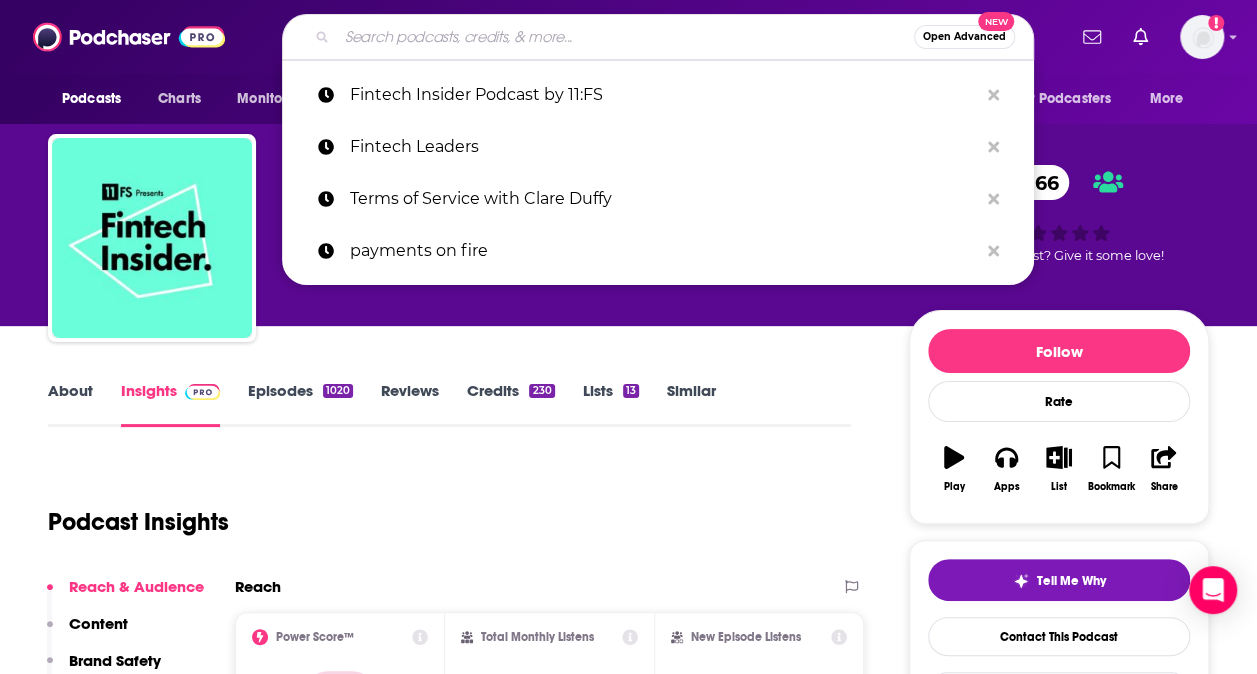 paste on "Tearsheet Podcast: Exploring Financial Services Together" 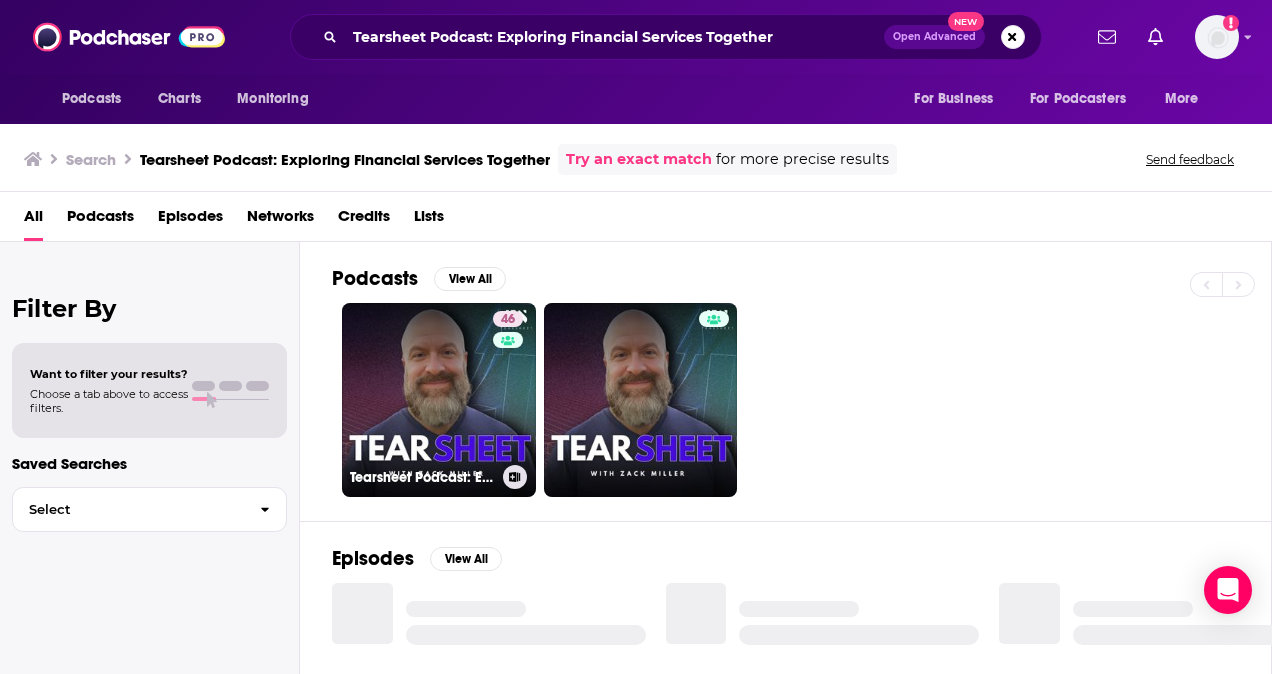 click on "46 Tearsheet Podcast: Exploring Financial Services Together" at bounding box center (439, 400) 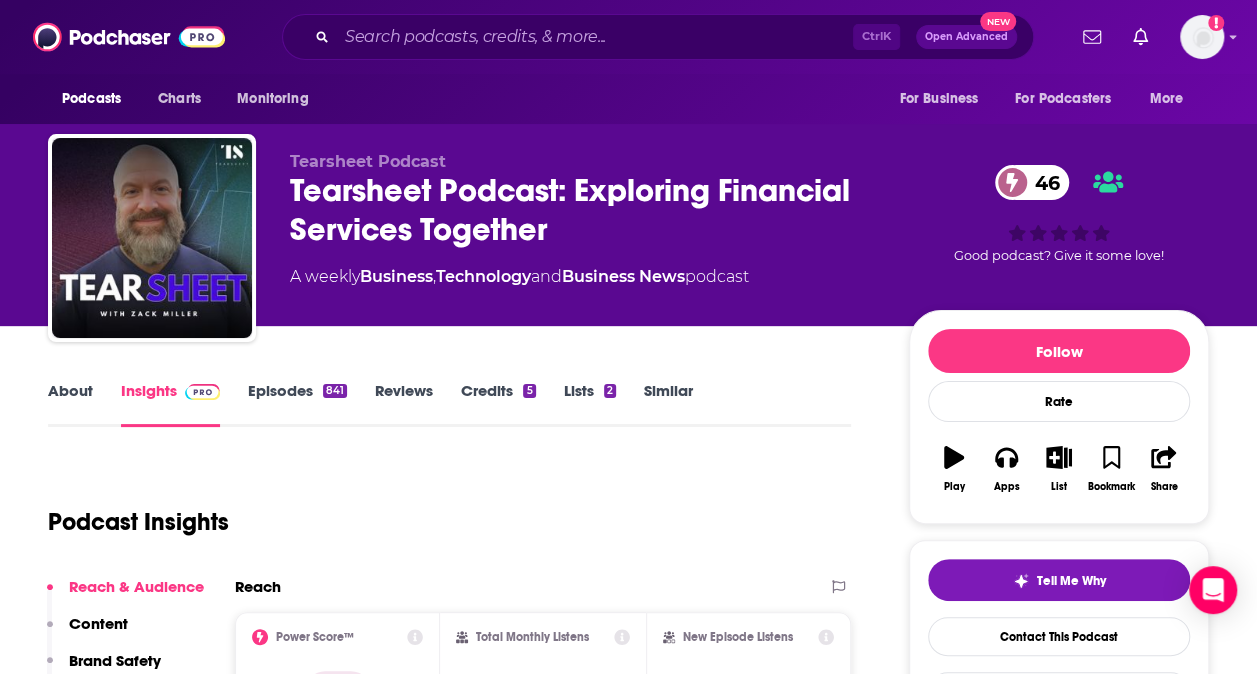 scroll, scrollTop: 300, scrollLeft: 0, axis: vertical 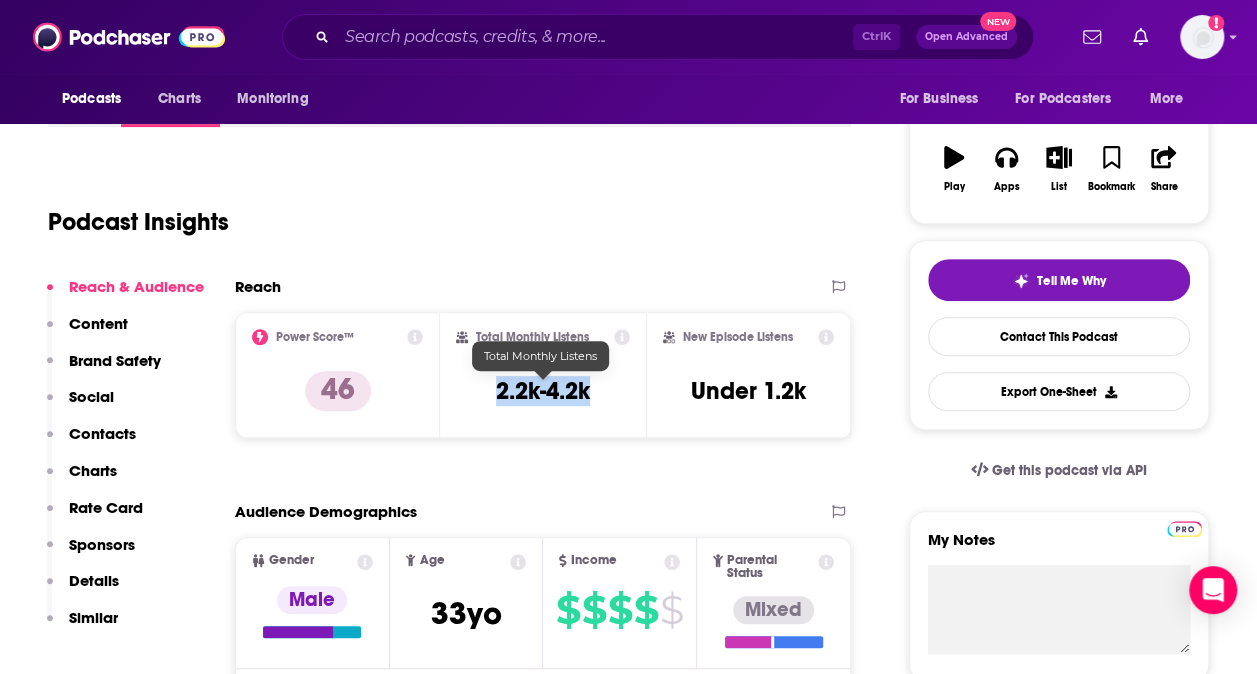 drag, startPoint x: 604, startPoint y: 389, endPoint x: 492, endPoint y: 384, distance: 112.11155 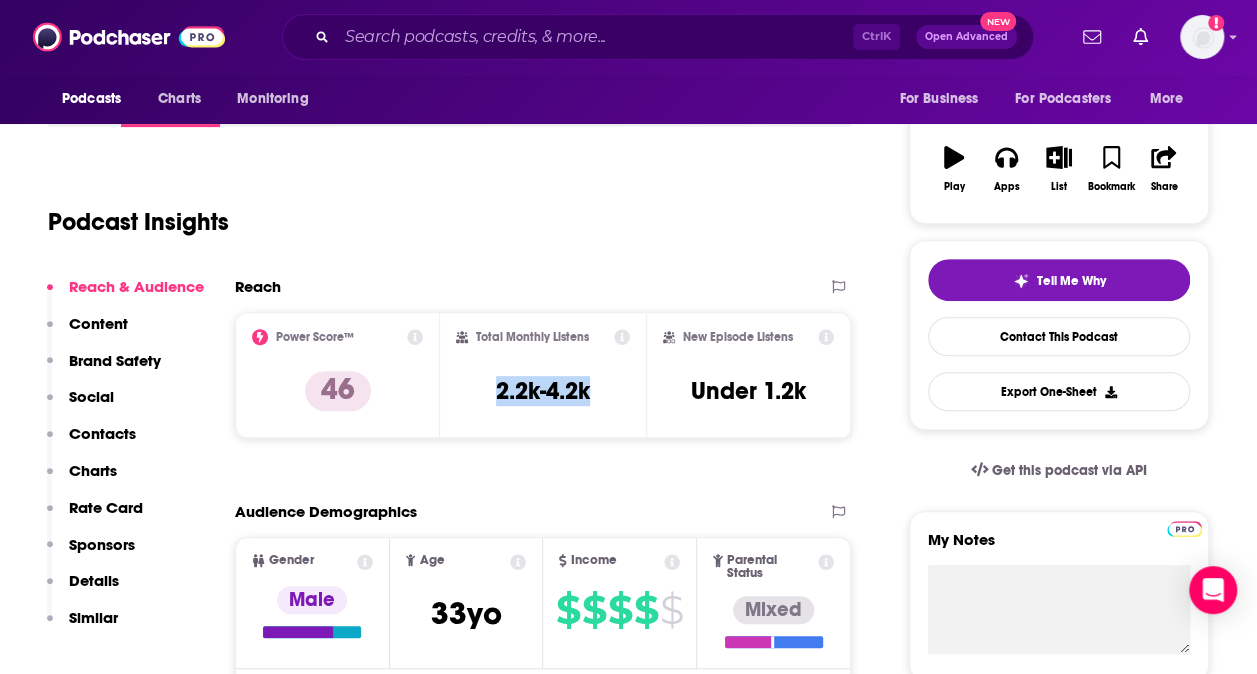 drag, startPoint x: 492, startPoint y: 384, endPoint x: 503, endPoint y: 384, distance: 11 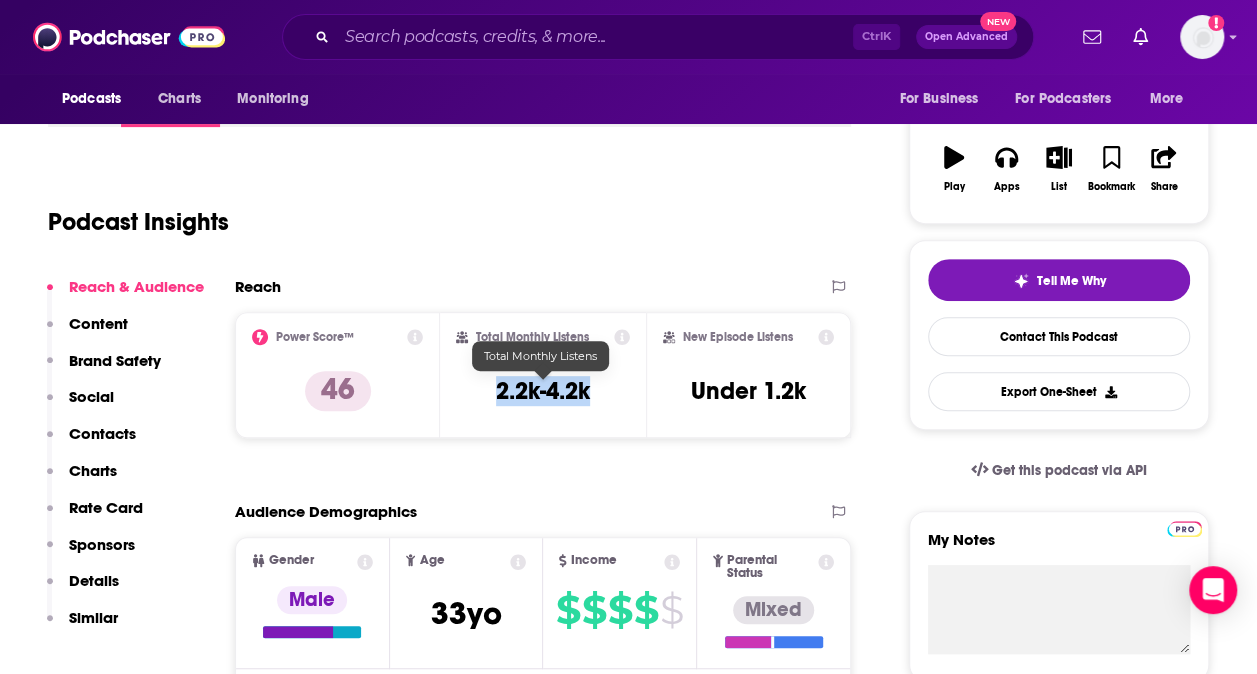 copy on "2.2k-4.2k" 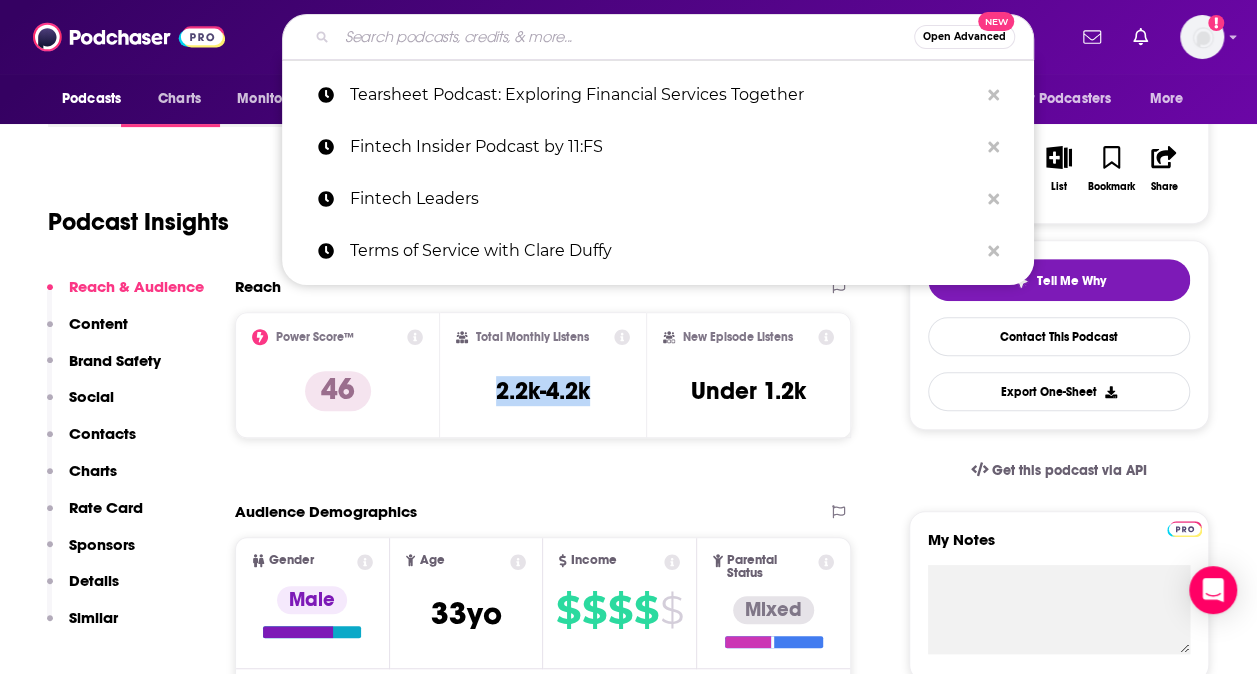 click at bounding box center [625, 37] 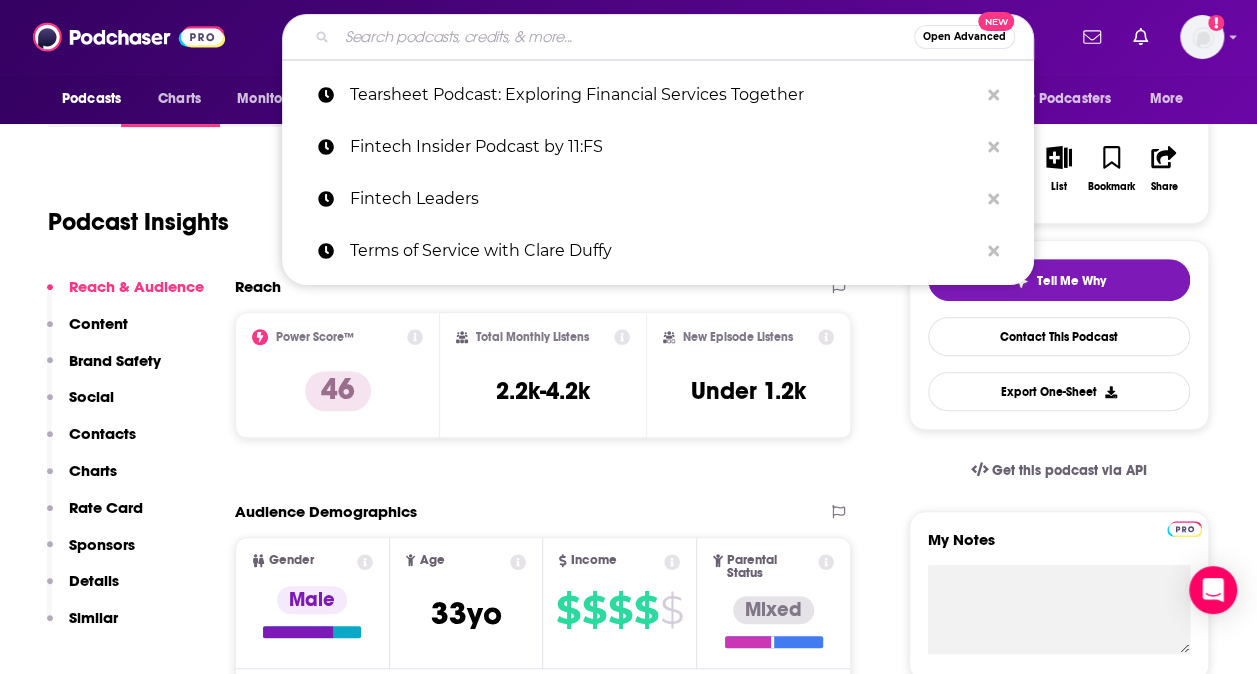 paste on "This Week in Fintech Podcast" 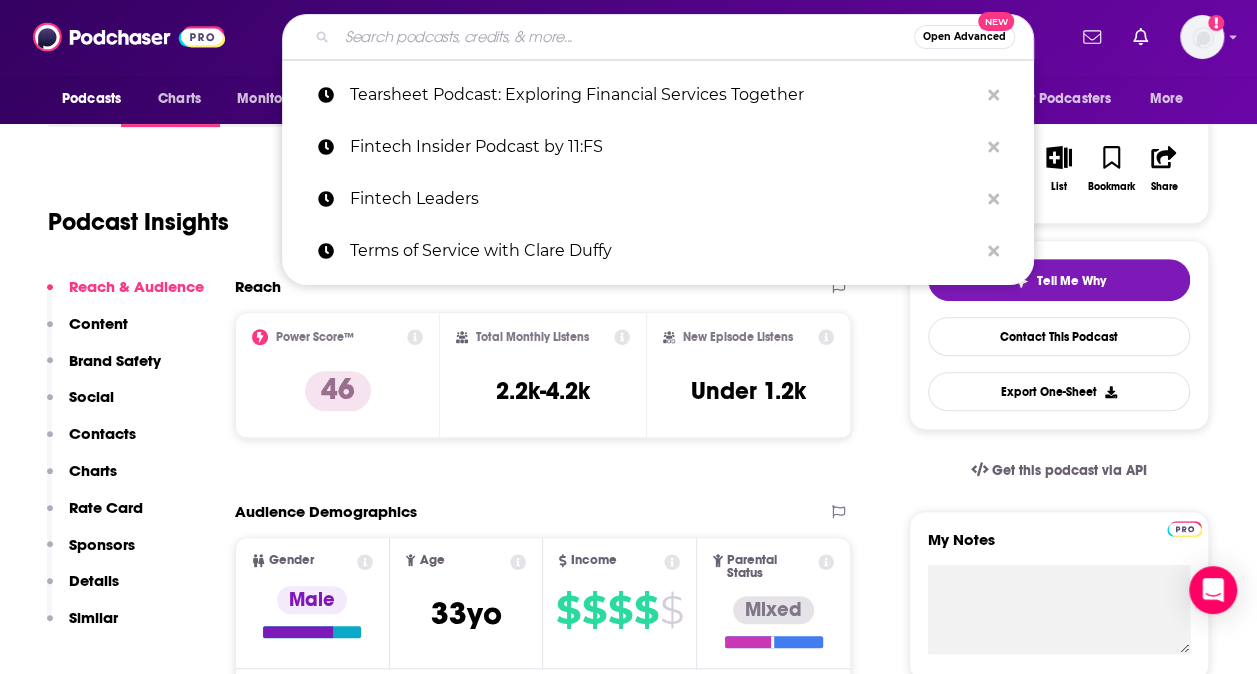 type on "This Week in Fintech Podcast" 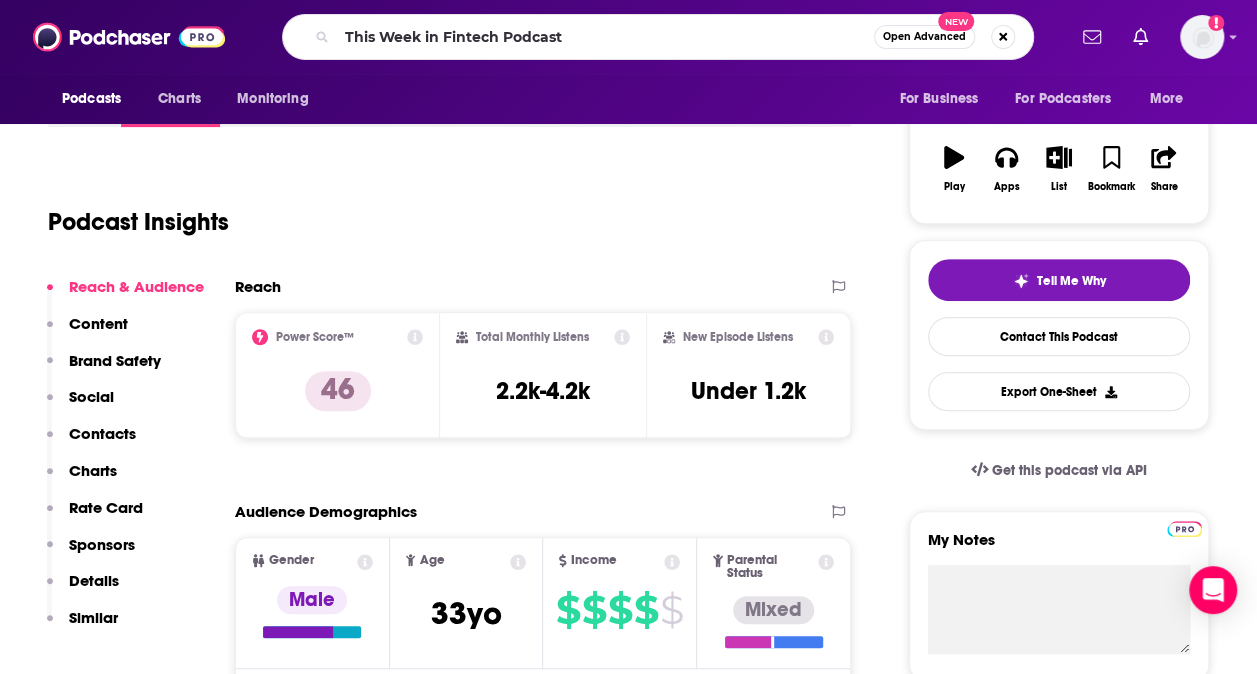scroll, scrollTop: 0, scrollLeft: 0, axis: both 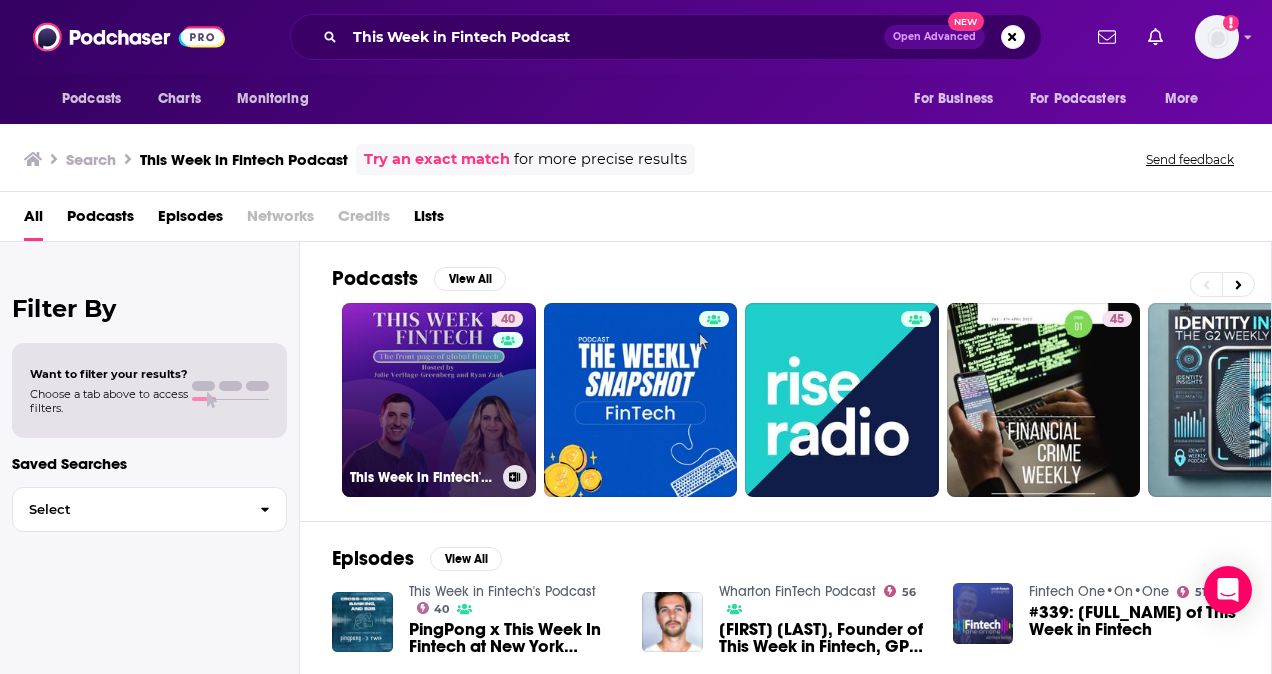 click on "40 This Week in Fintech's Podcast" at bounding box center [439, 400] 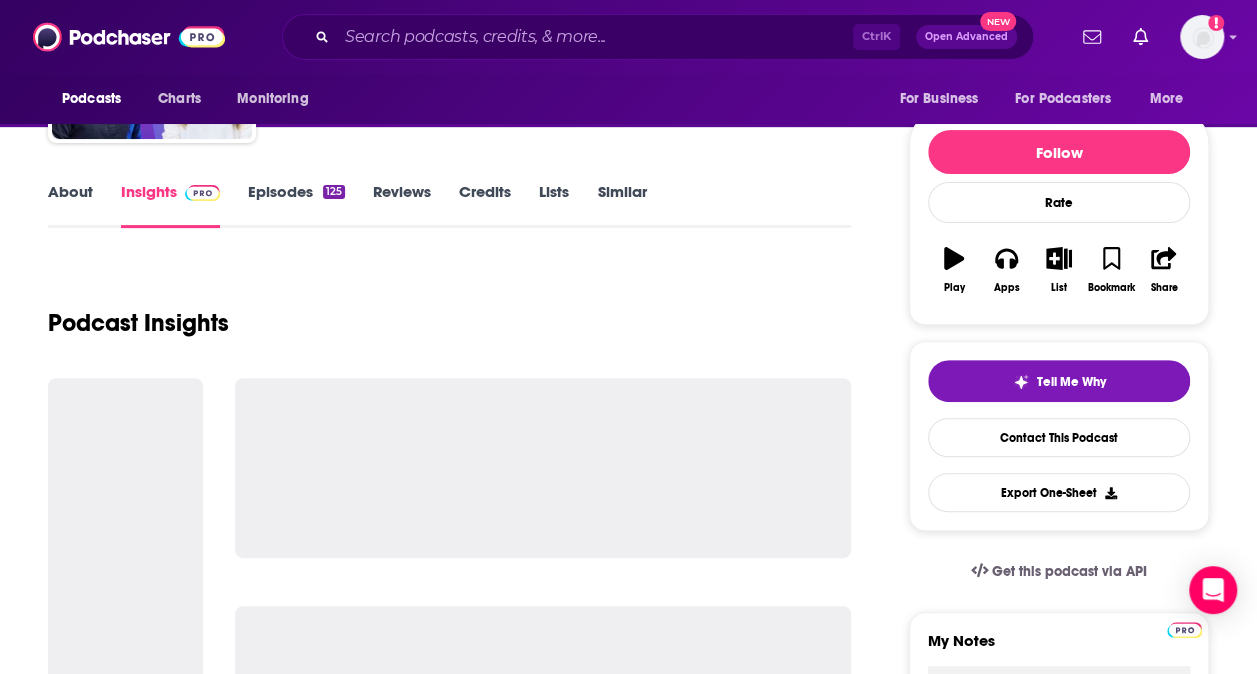 scroll, scrollTop: 200, scrollLeft: 0, axis: vertical 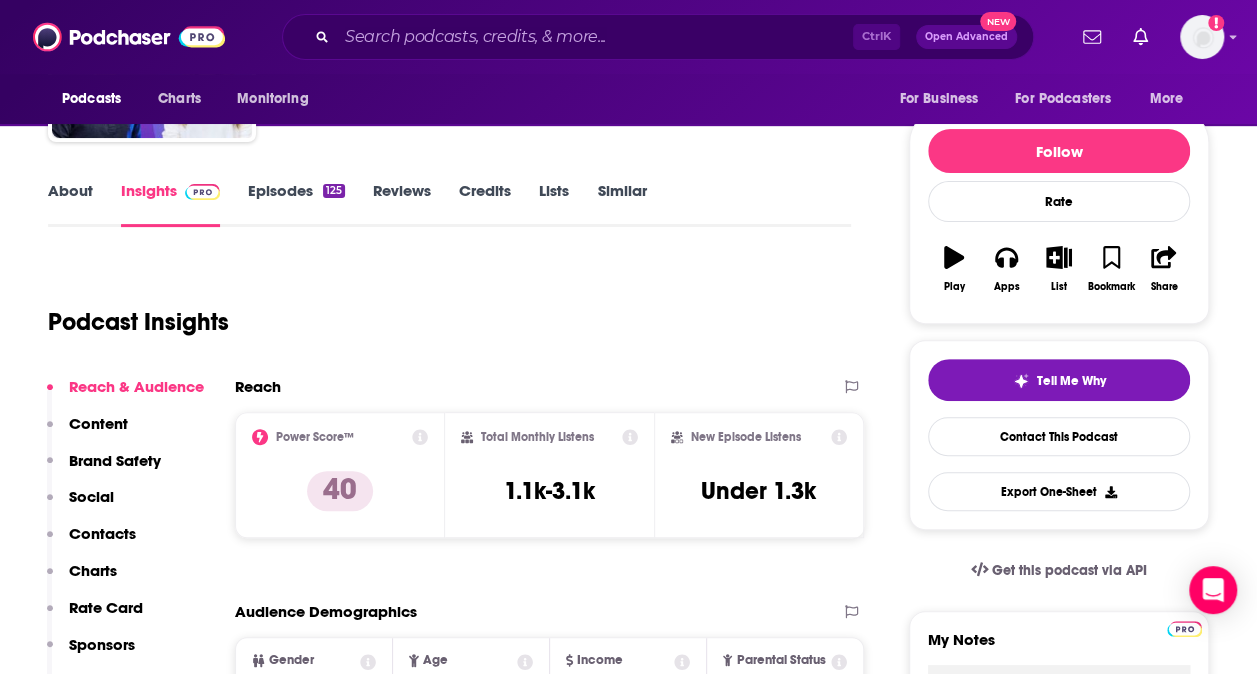 click on "Reach Power Score™ 40 Total Monthly Listens 1.1k-3.1k New Episode Listens Under 1.3k Export One-Sheet Audience Demographics Gender Male Age 32 yo Income $ $ $ $ $ Parental Status Mixed Countries 1 United States 2 United Kingdom 3 Canada 4 India 5 Australia Top Cities [CITY], [STATE] , [CITY] , [CITY] , [CITY] , [CITY] , [CITY] Interests Society - Work , Baseball , Beer , Education , Business & Careers , Electronics & Computers Jobs Social Media Specialists , Technicians , Marketing Managers , Medical Technologists , Biologists , Company Founders Ethnicities White / Caucasian , African American , Asian , Hispanic Show More Content Political Skew Neutral/Mixed Brand Safety & Suitability Information about brand safety is not yet available. Socials X/Twitter @twifintech 7k Instagram @thisweekinfintech 2k Contacts   RSS   Podcast Email This Week In Fintech podcasts@thisweekinfintech.com podcasts@thisweekinfintech.com That's all there is! Charts All Charts All Categories All Countries 55 Business   Apple" at bounding box center [549, 4509] 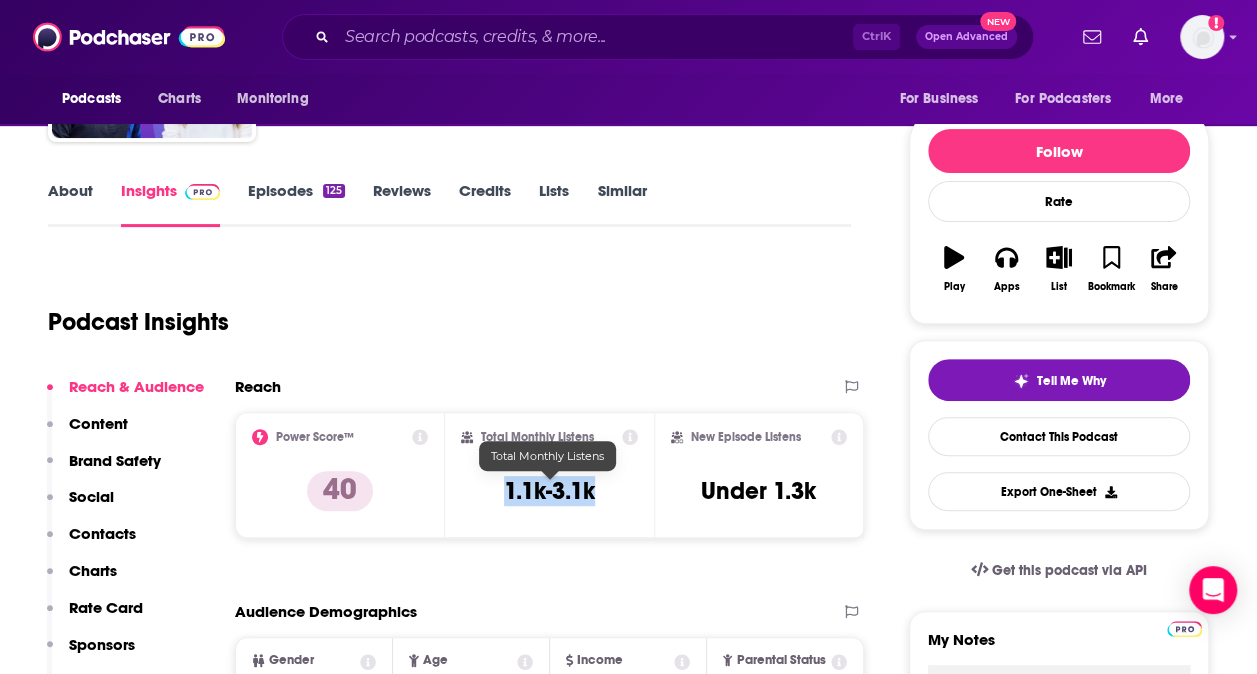 drag, startPoint x: 602, startPoint y: 486, endPoint x: 503, endPoint y: 492, distance: 99.18165 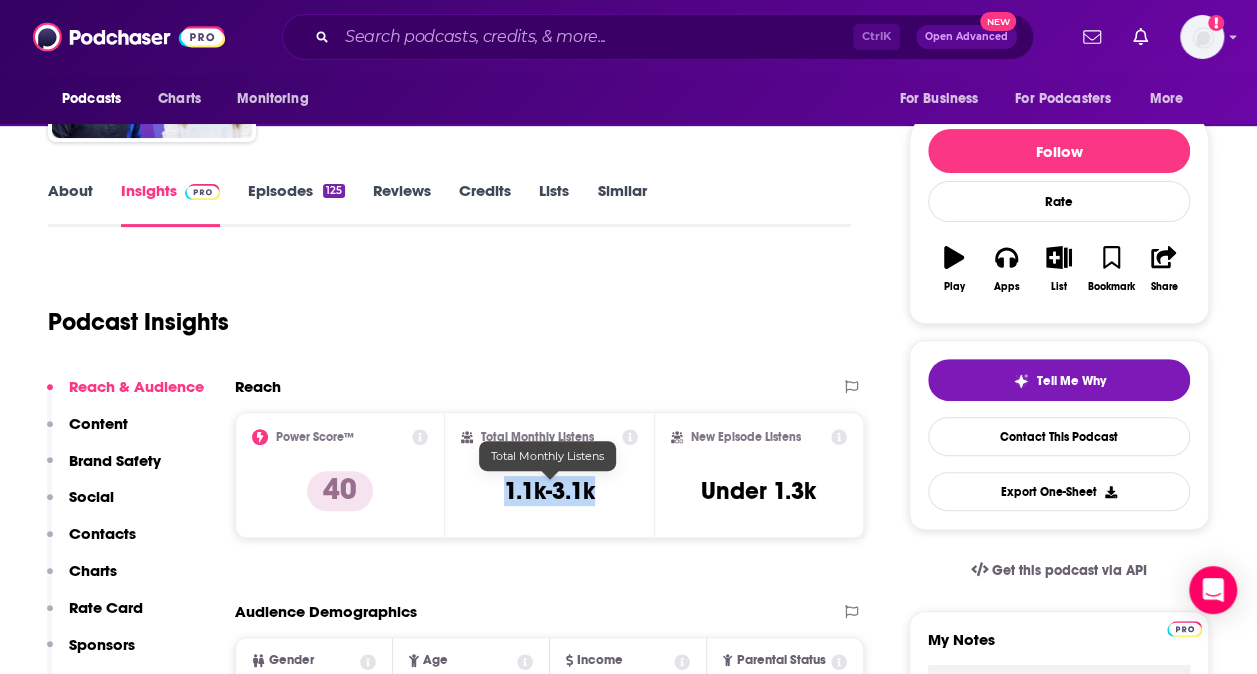 copy on "1.1k-3.1k" 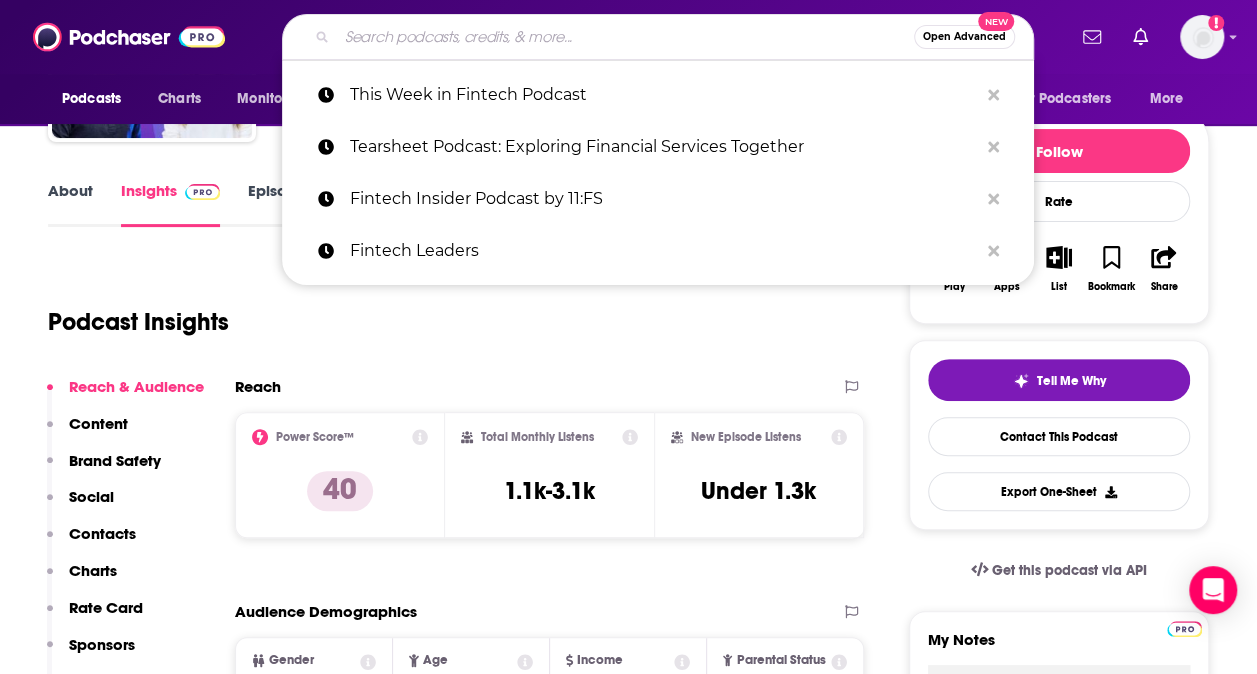 click at bounding box center (625, 37) 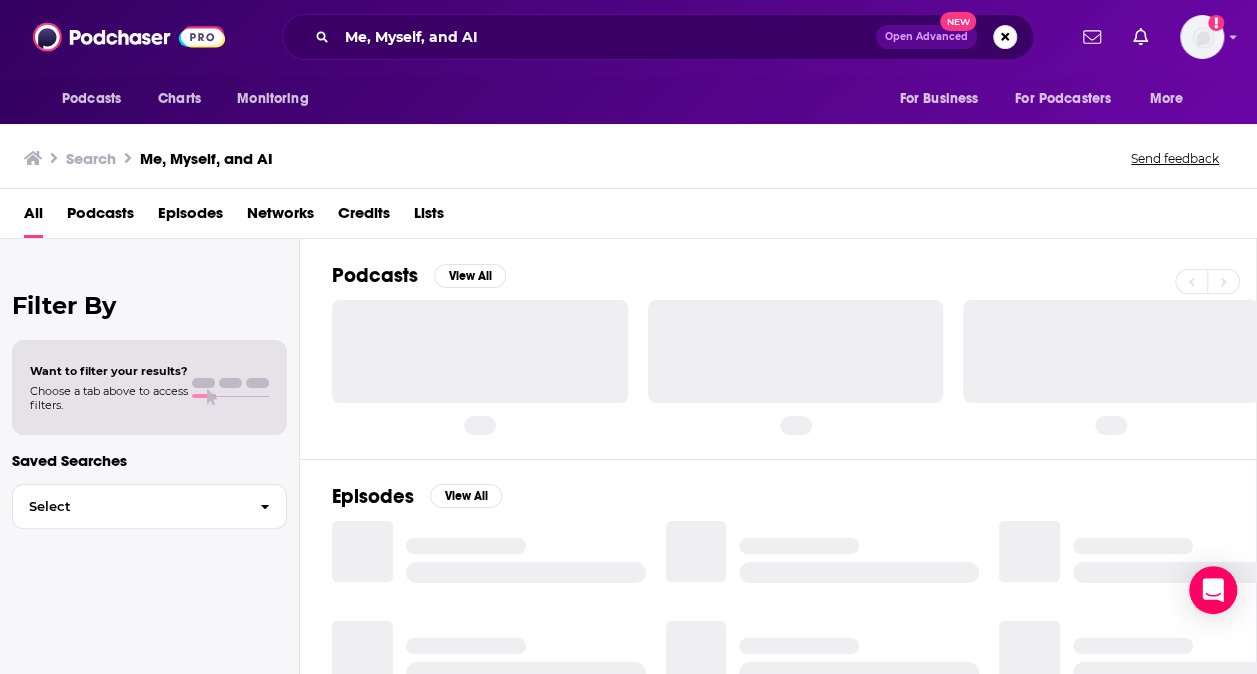 scroll, scrollTop: 0, scrollLeft: 0, axis: both 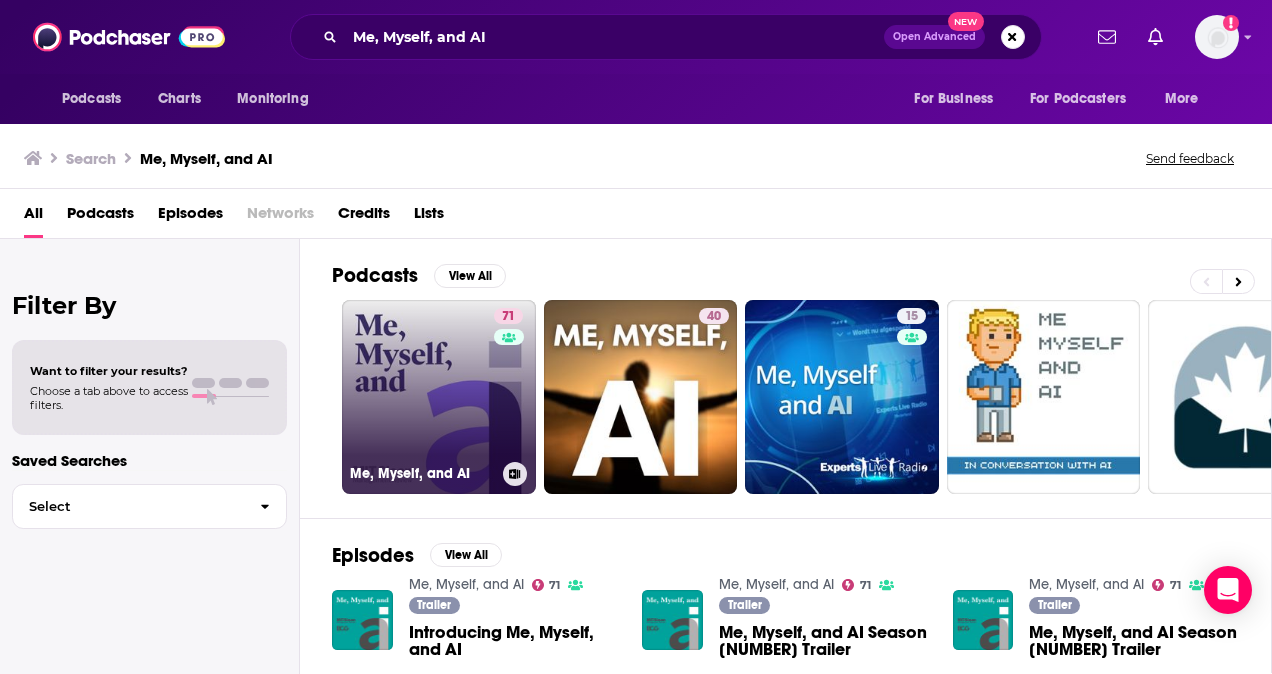 click on "71 Me, Myself, and AI" at bounding box center [439, 397] 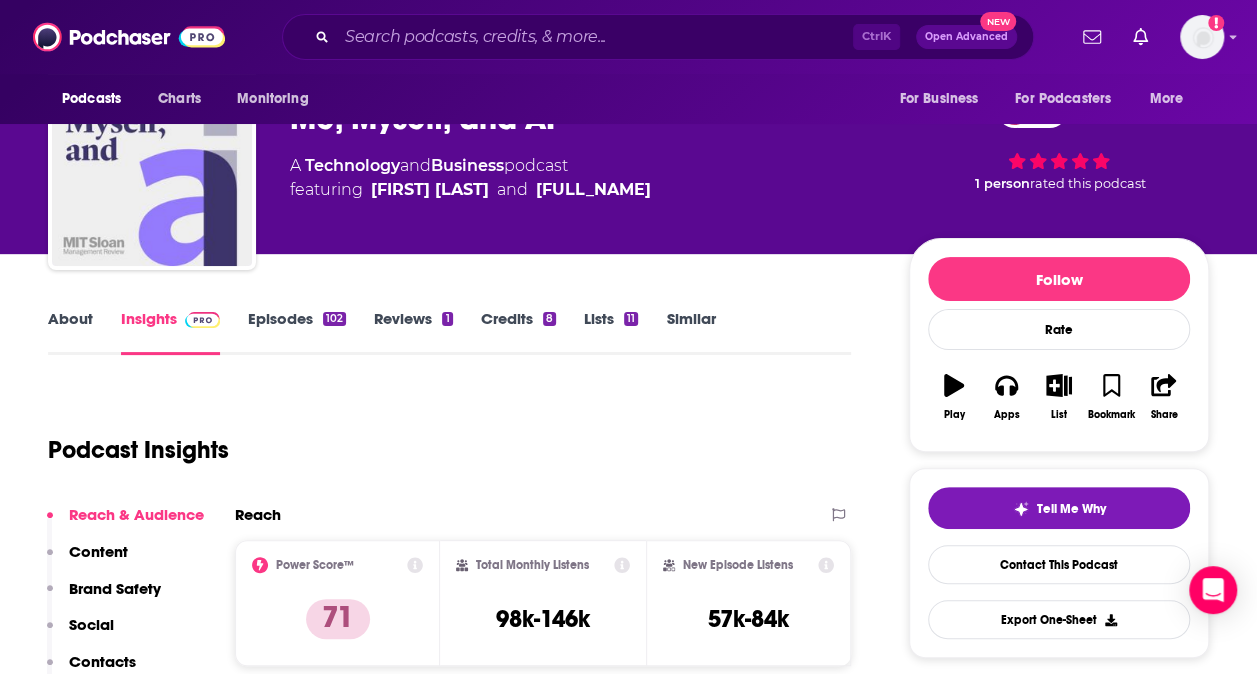 scroll, scrollTop: 200, scrollLeft: 0, axis: vertical 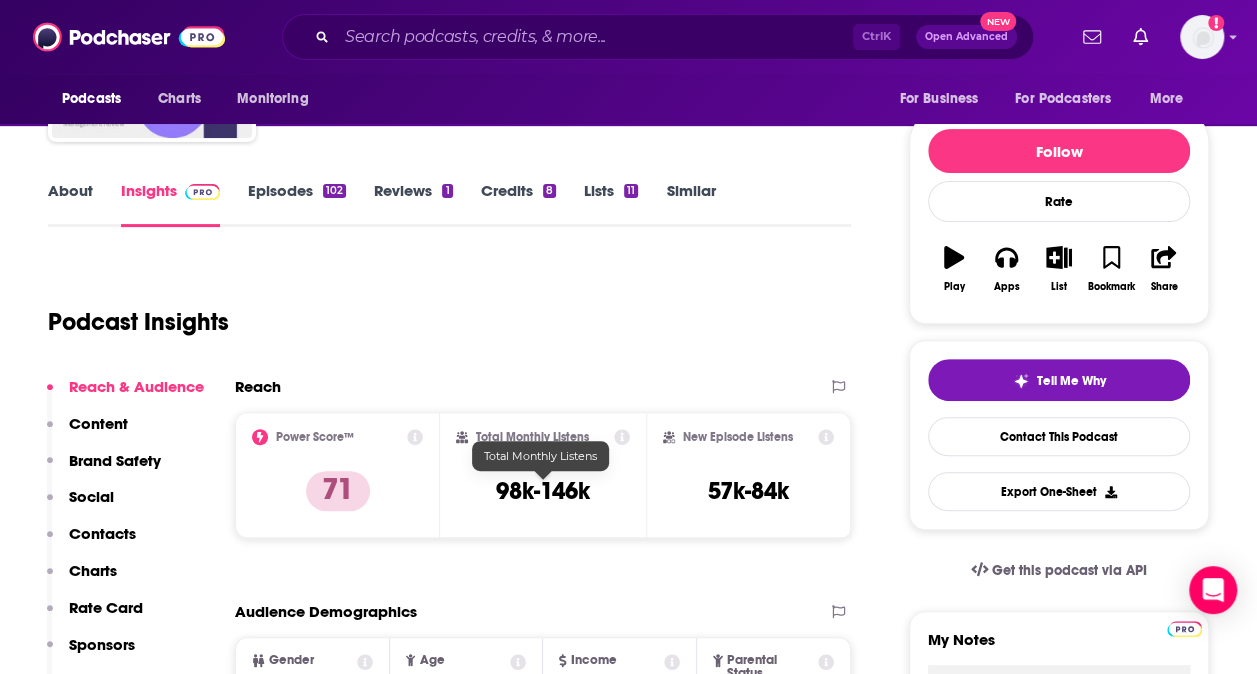 click on "98k-146k" at bounding box center (543, 491) 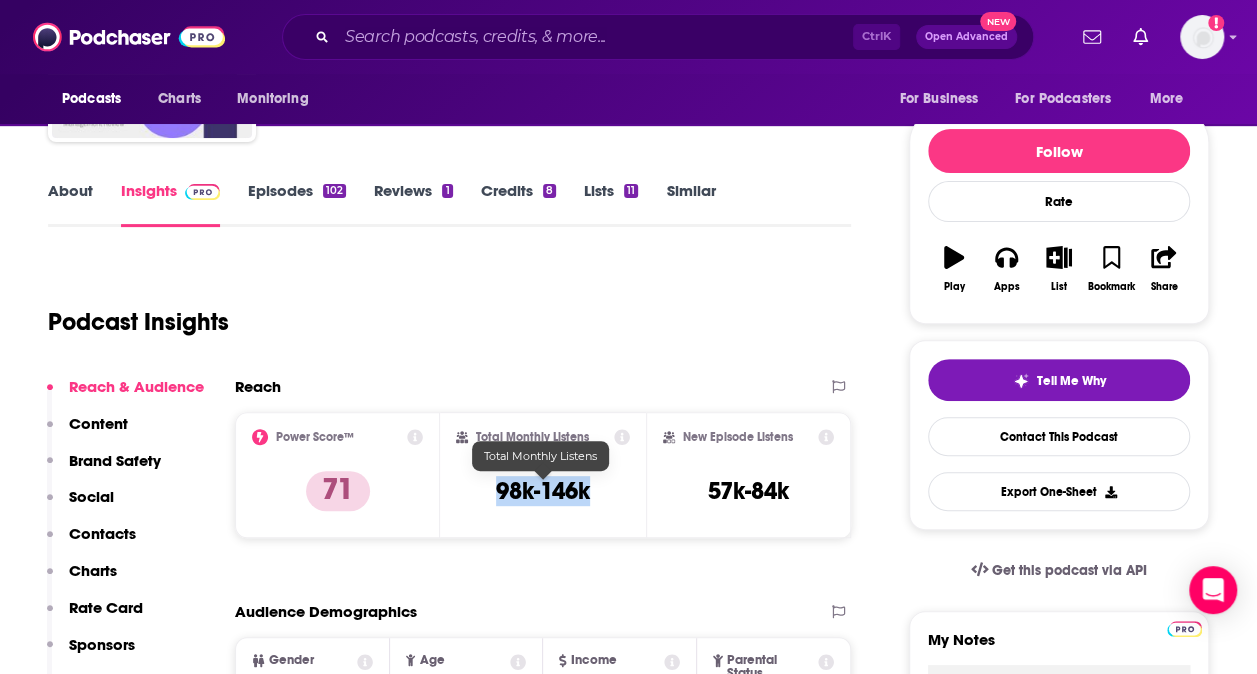 drag, startPoint x: 587, startPoint y: 494, endPoint x: 497, endPoint y: 492, distance: 90.02222 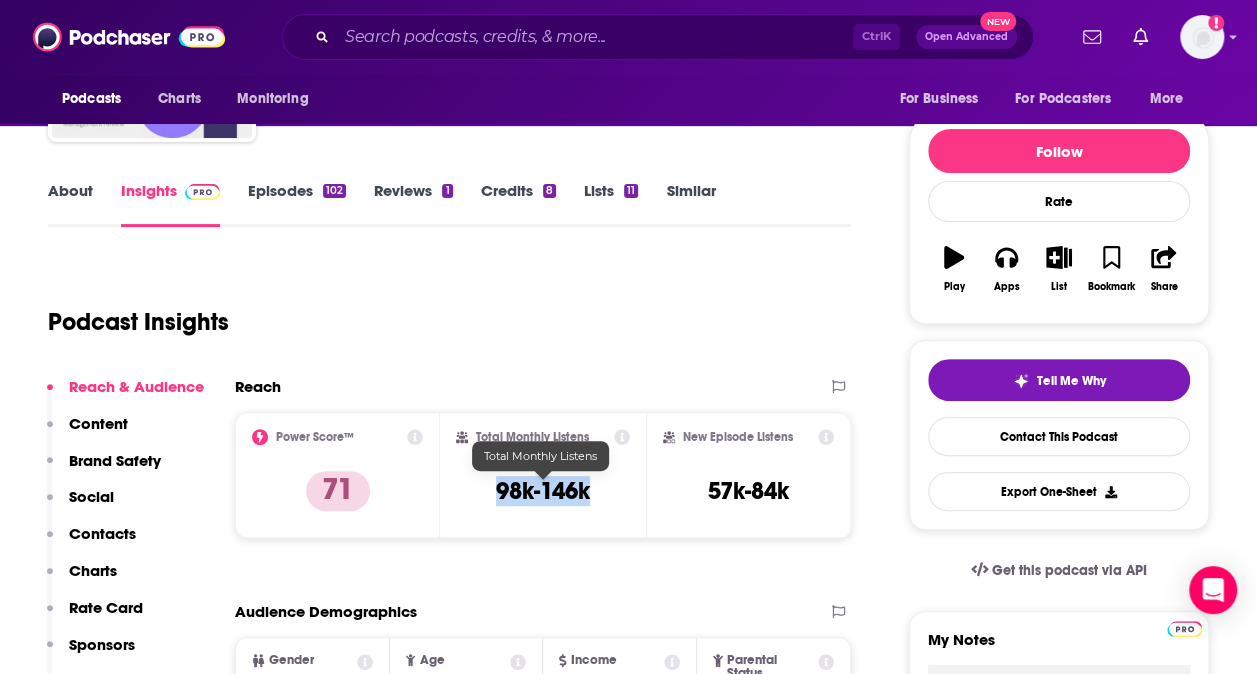 copy on "98k-146k" 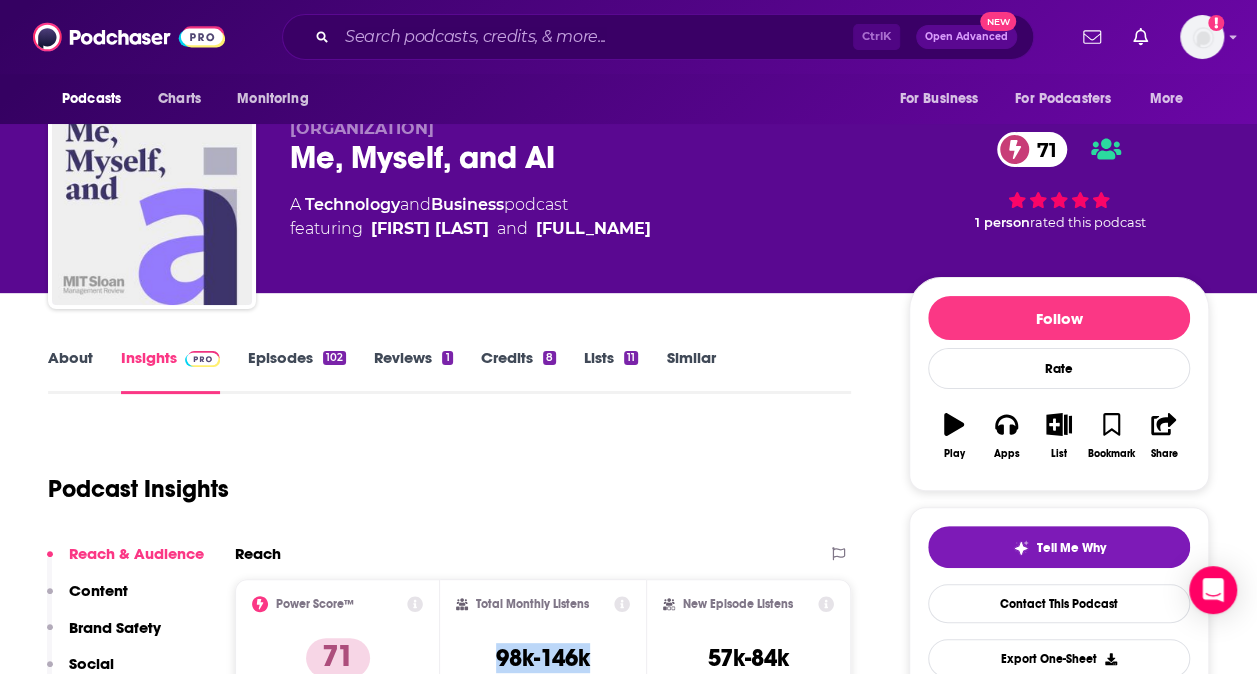 scroll, scrollTop: 0, scrollLeft: 0, axis: both 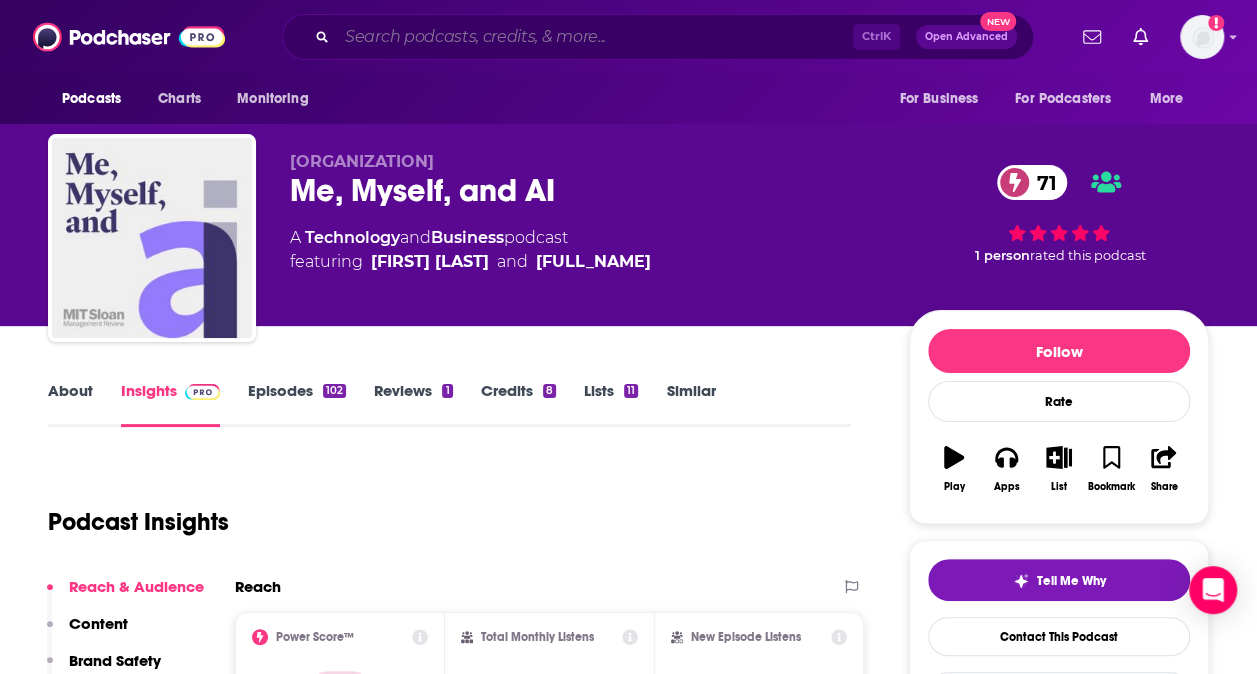 click at bounding box center [595, 37] 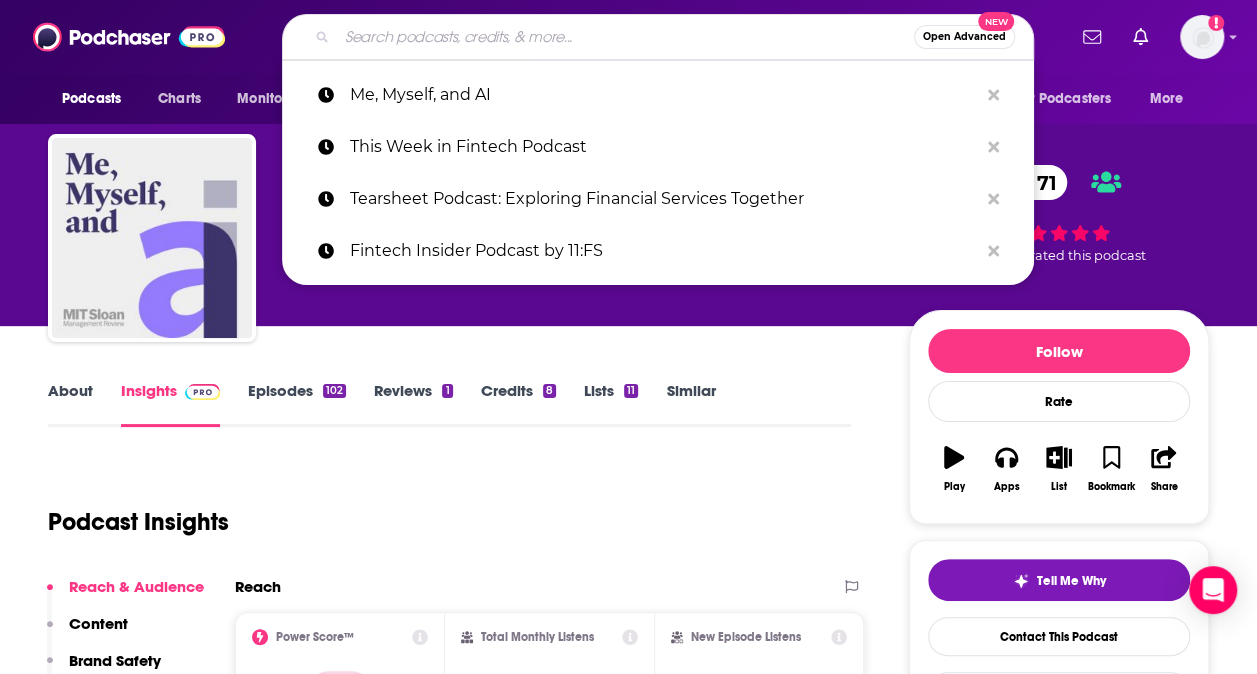 paste on "AI in Financial Services Podcast" 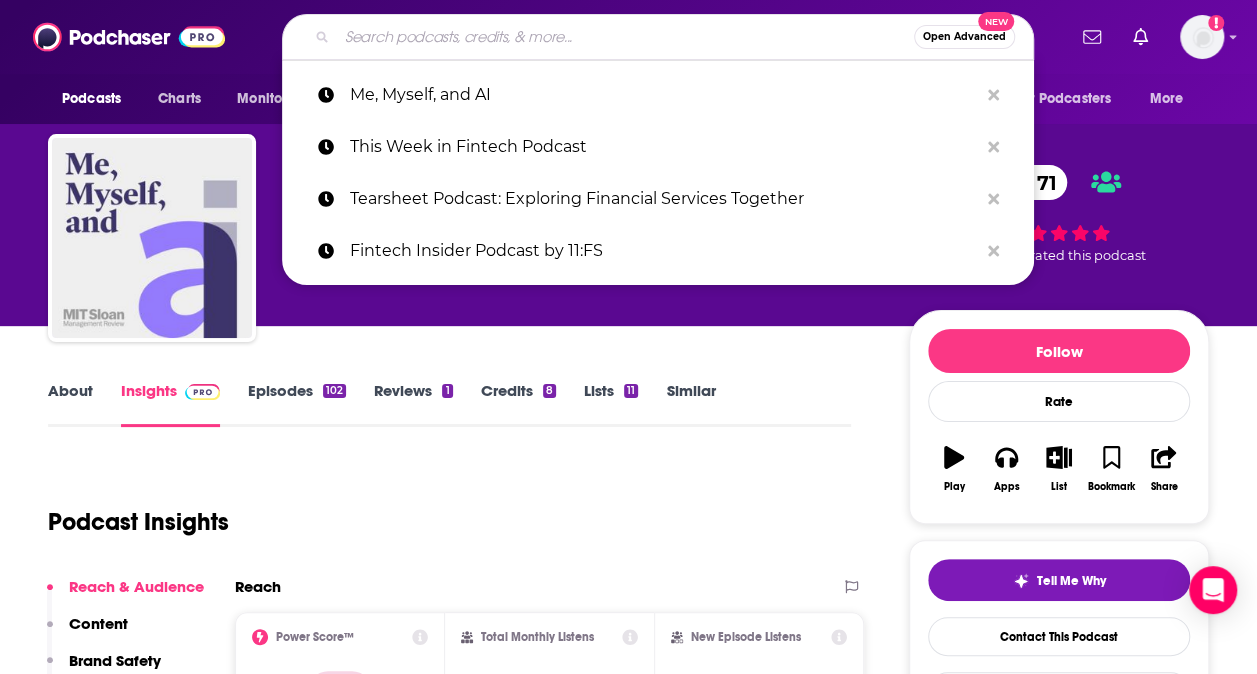 type on "AI in Financial Services Podcast" 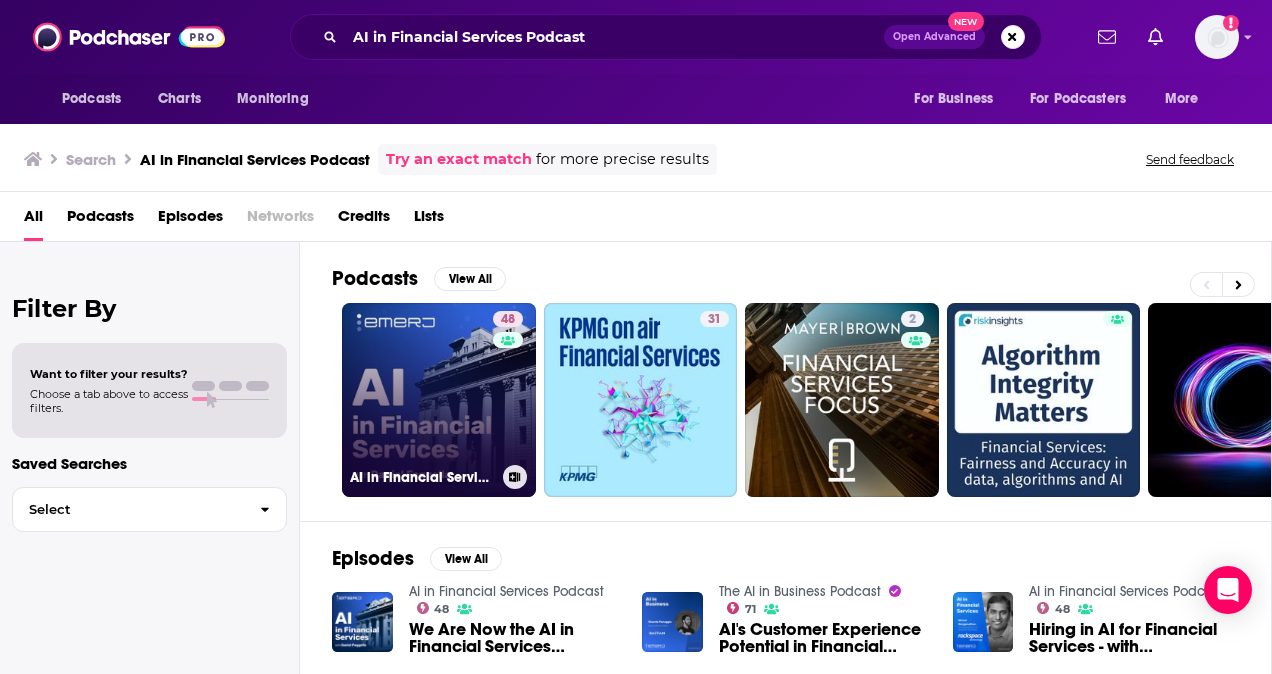 click on "48" at bounding box center [510, 388] 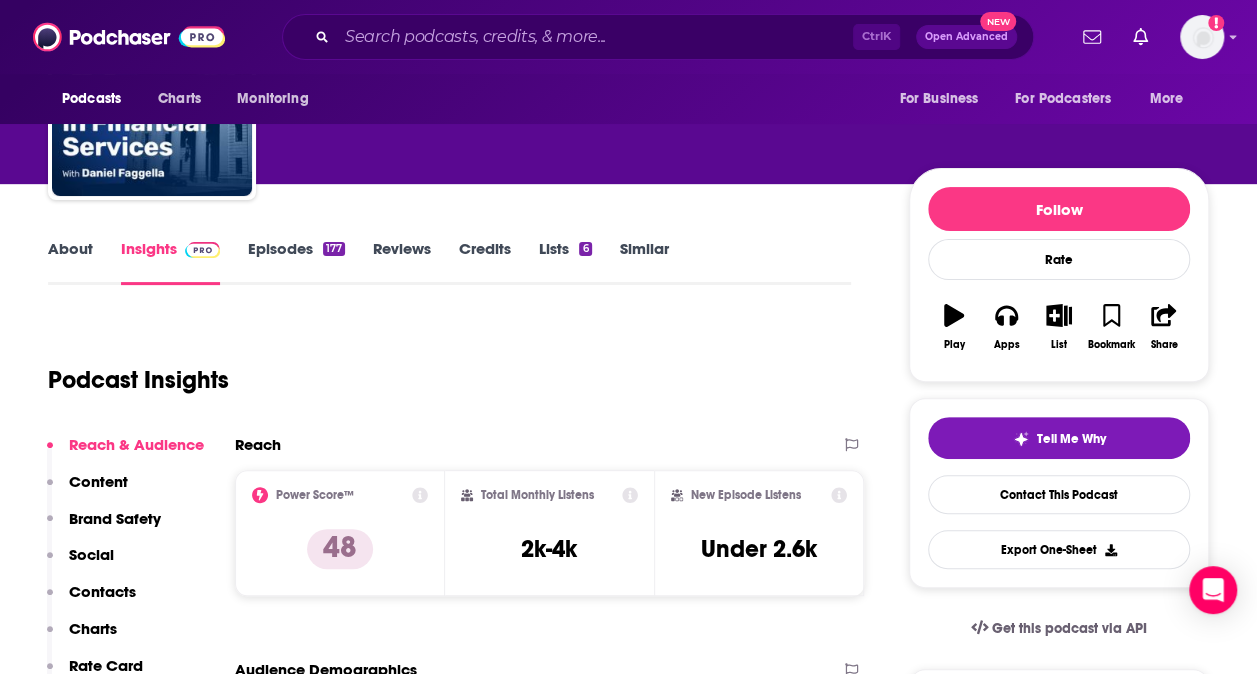 scroll, scrollTop: 200, scrollLeft: 0, axis: vertical 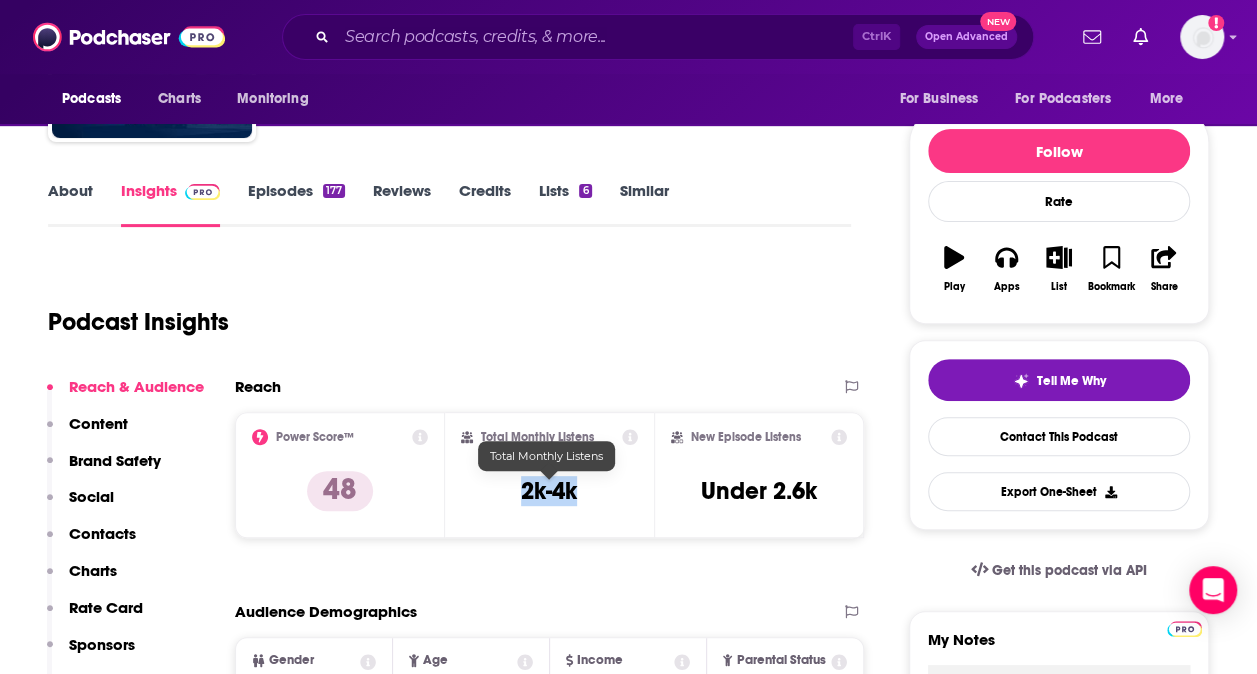drag, startPoint x: 580, startPoint y: 496, endPoint x: 519, endPoint y: 486, distance: 61.81424 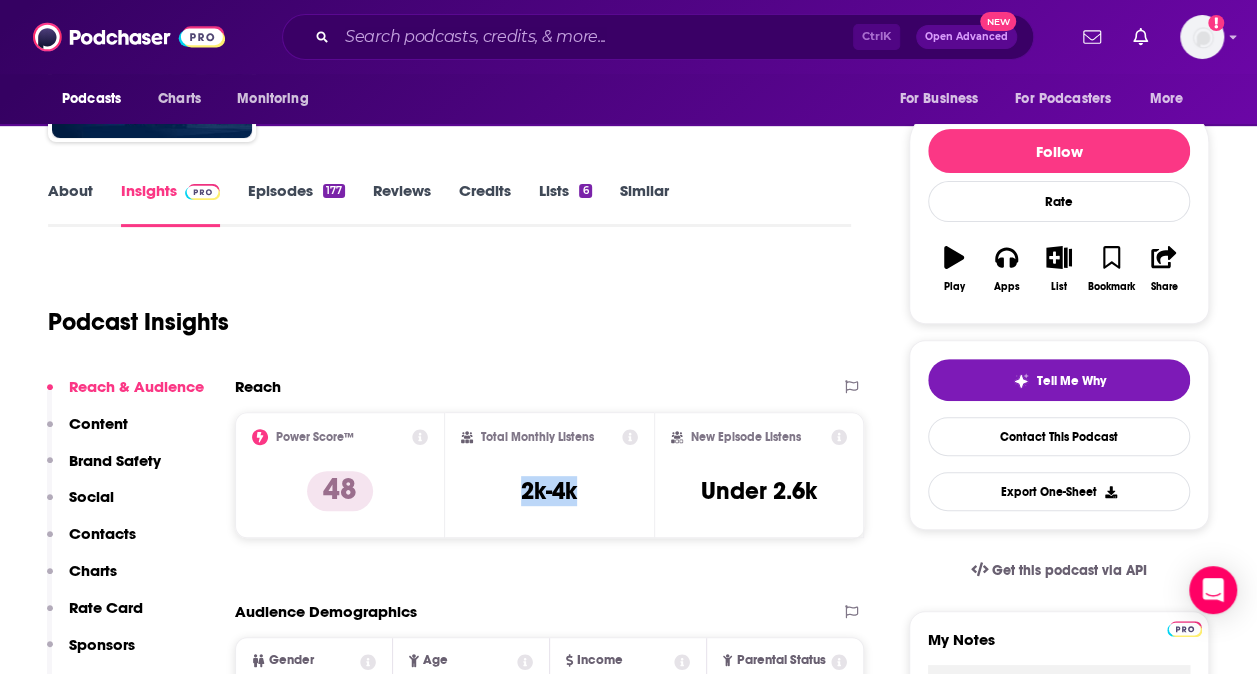 drag, startPoint x: 519, startPoint y: 486, endPoint x: 539, endPoint y: 493, distance: 21.189621 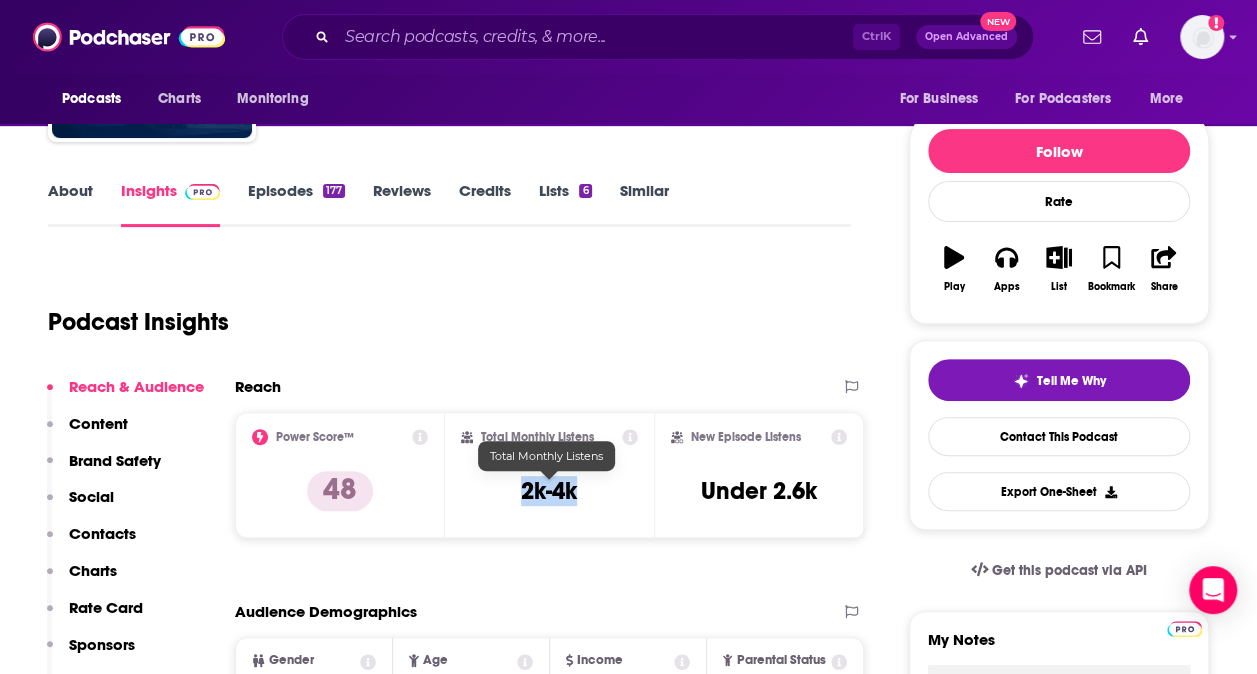 copy on "2k-4k" 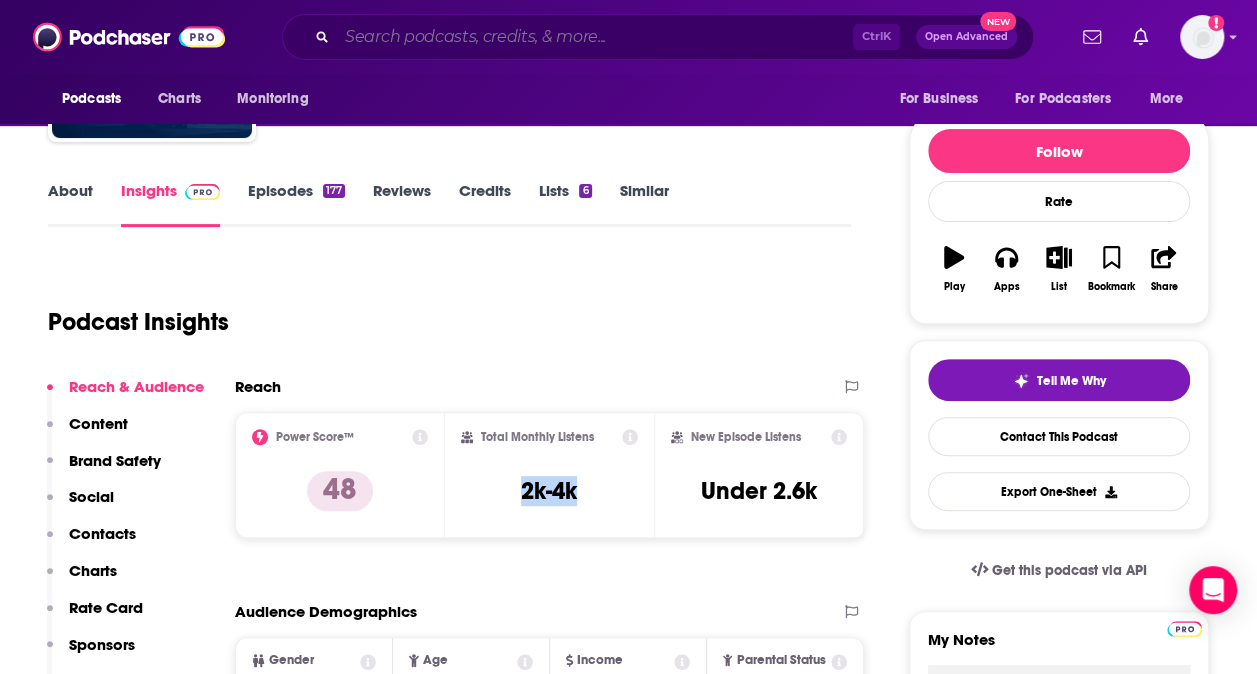 click at bounding box center [595, 37] 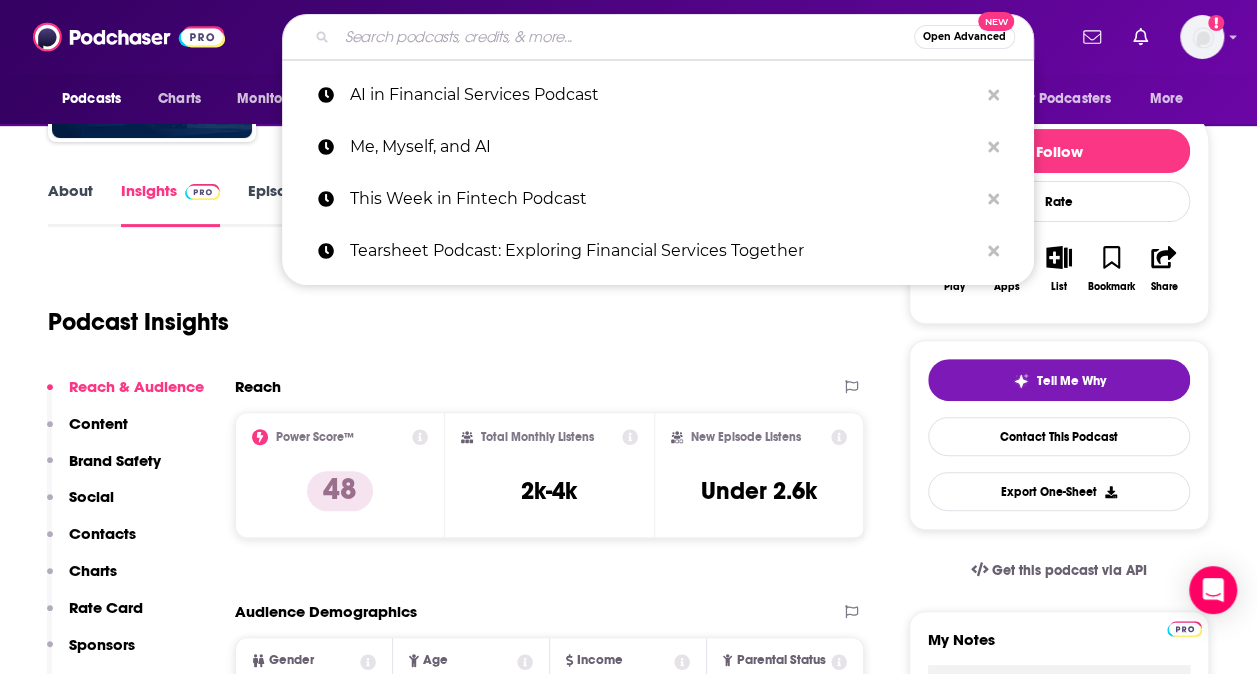 paste on "Motley Fool Money" 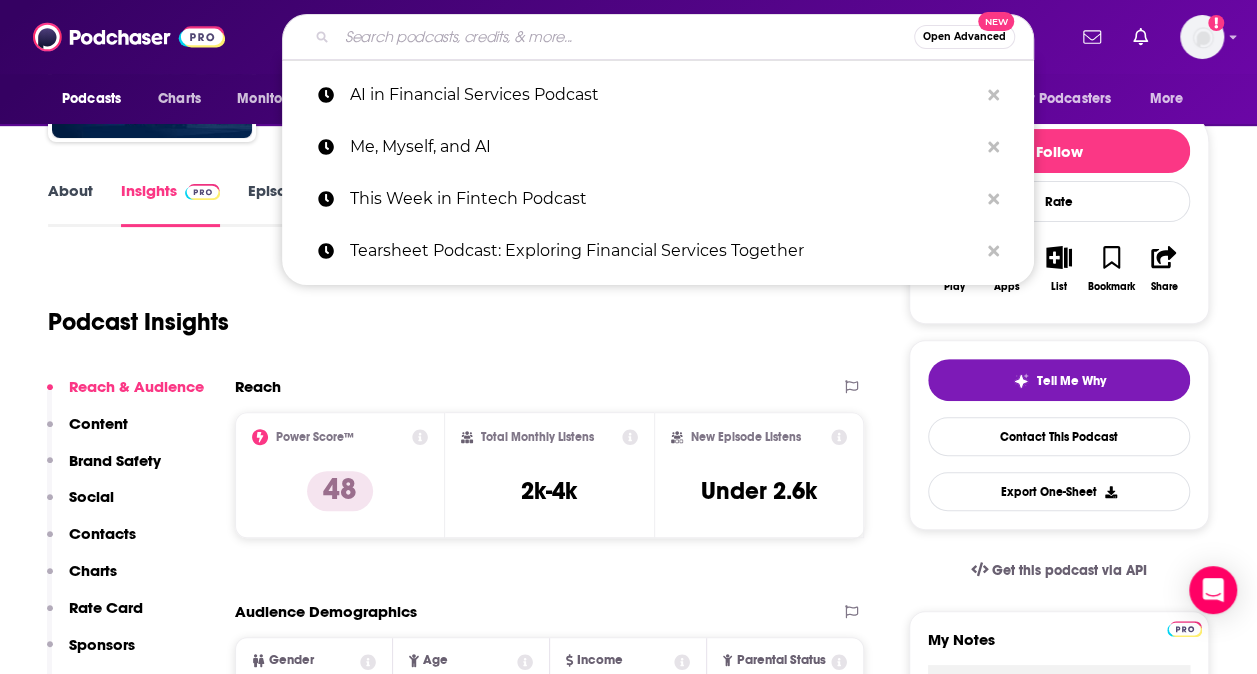 type on "Motley Fool Money" 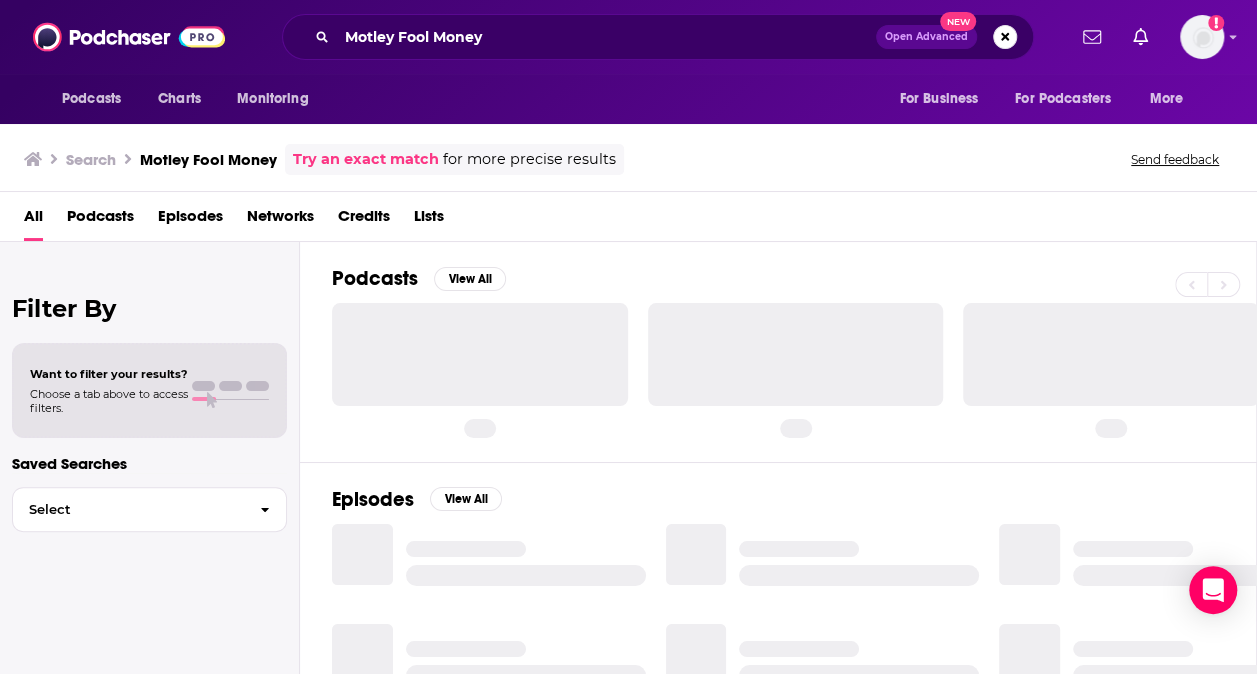 scroll, scrollTop: 0, scrollLeft: 0, axis: both 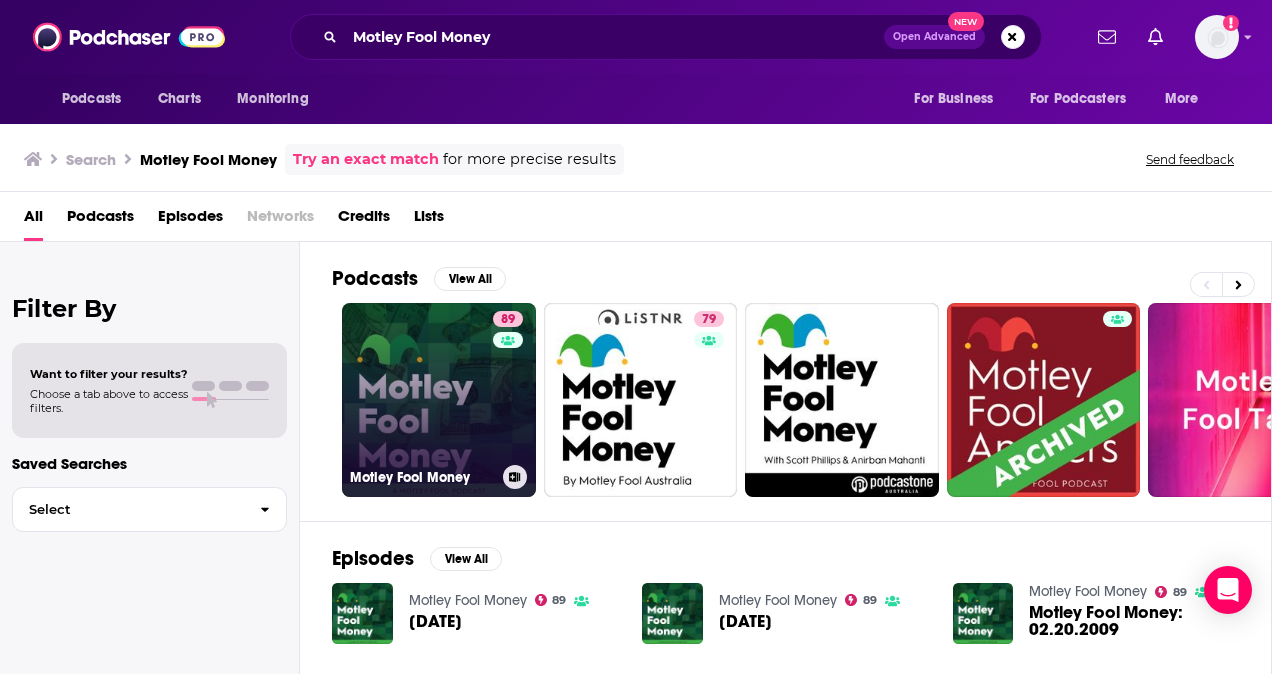 click on "89 Motley Fool Money" at bounding box center [439, 400] 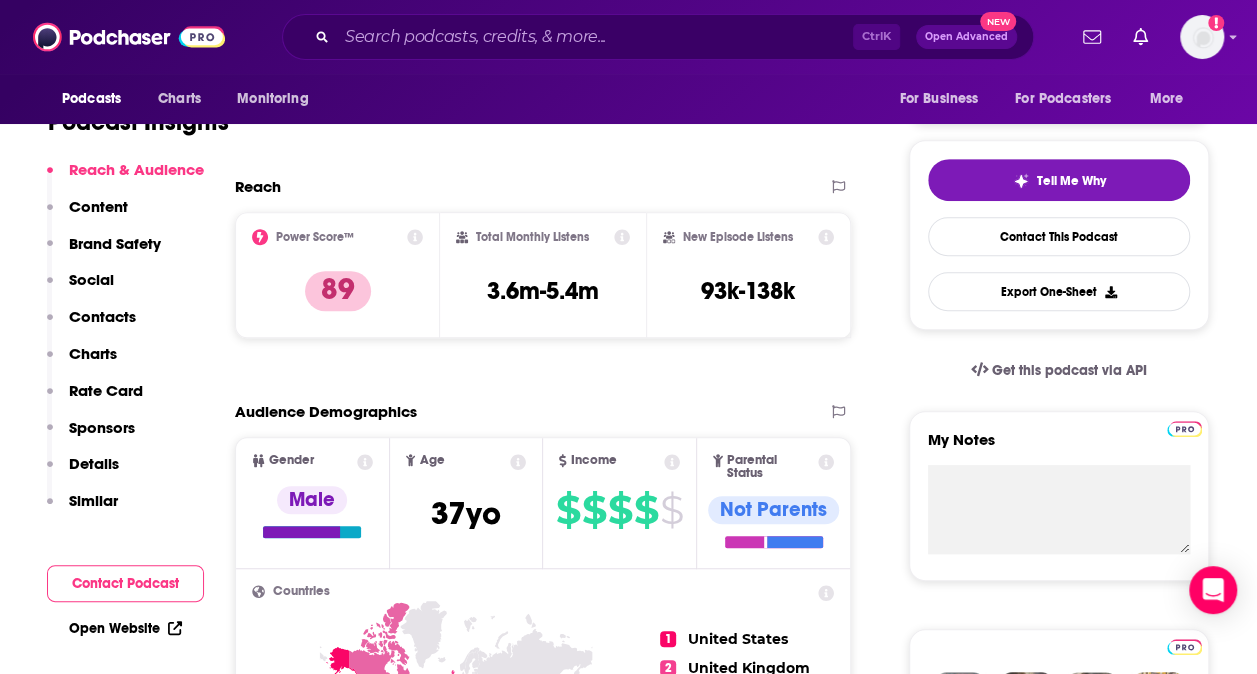 scroll, scrollTop: 100, scrollLeft: 0, axis: vertical 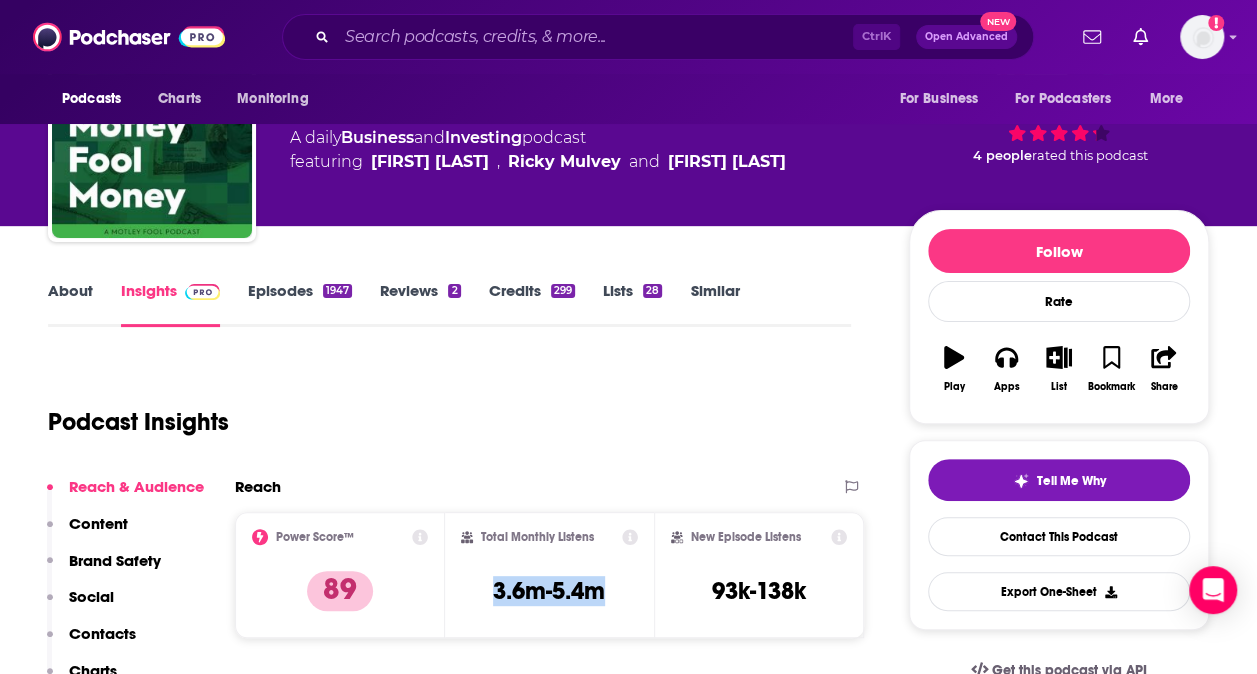 drag, startPoint x: 606, startPoint y: 586, endPoint x: 496, endPoint y: 590, distance: 110.0727 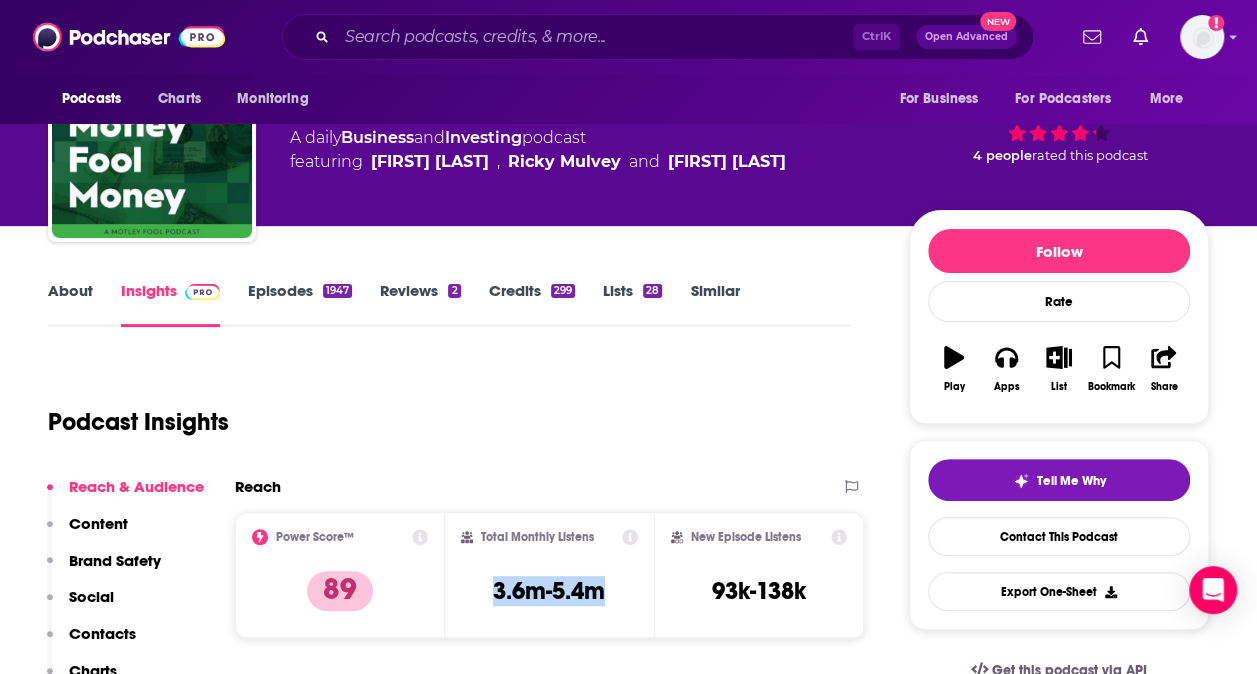 click on "3.6m-5.4m" at bounding box center (549, 591) 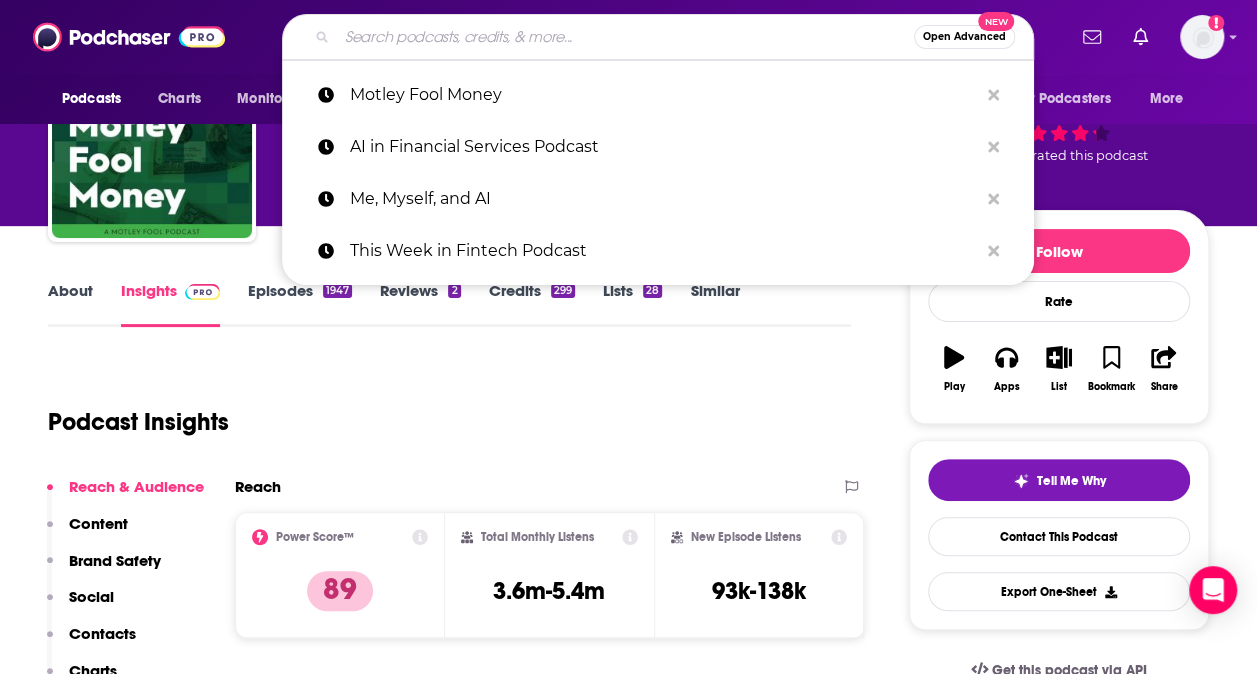 click at bounding box center [625, 37] 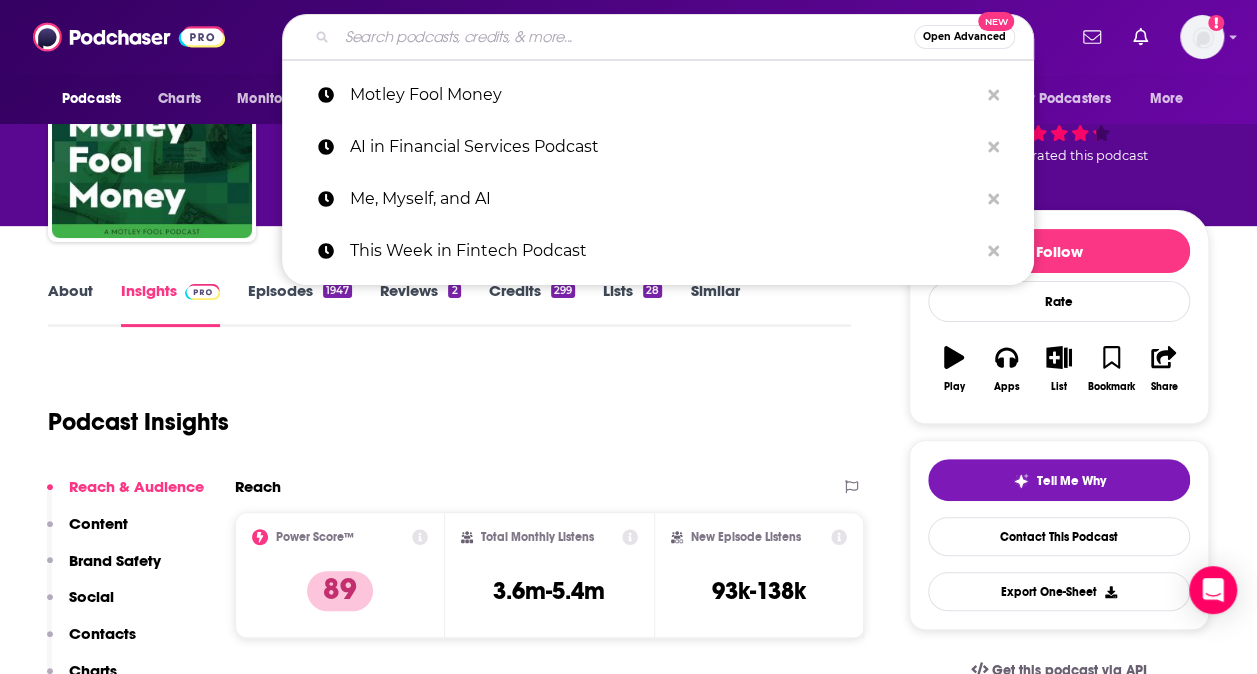 paste on "Eye on AI" 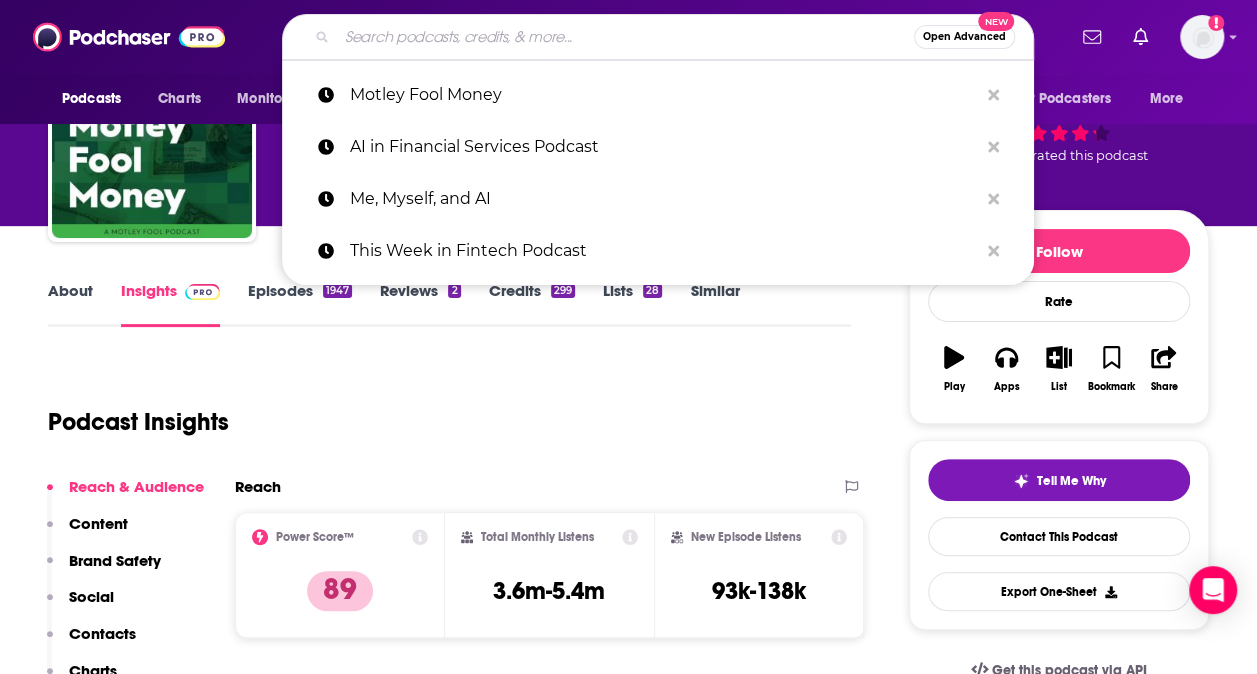 type on "Eye on AI" 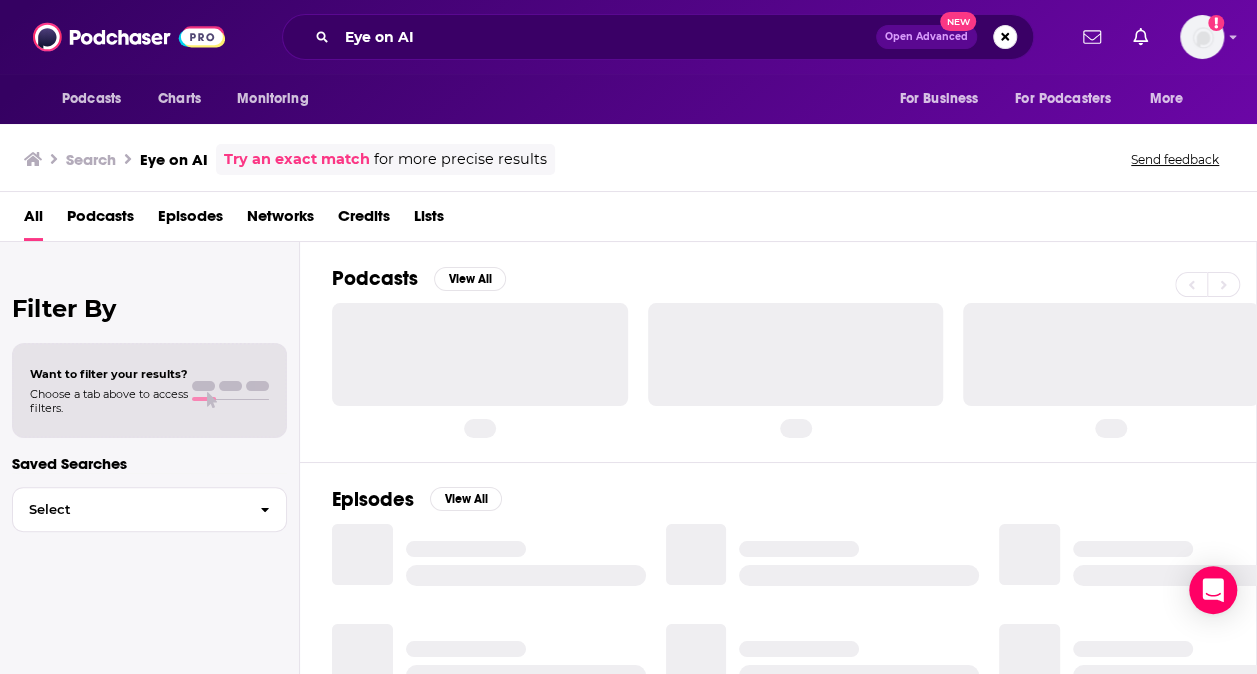 scroll, scrollTop: 0, scrollLeft: 0, axis: both 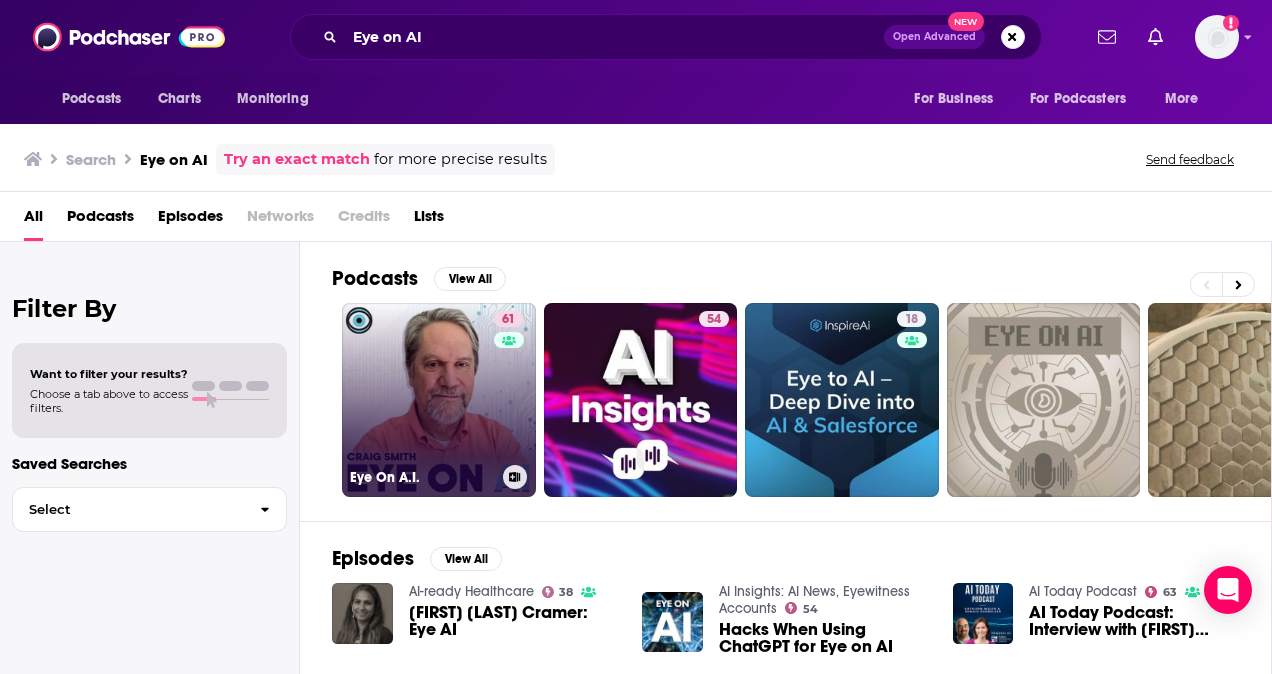 click on "61 Eye On A.I." at bounding box center [439, 400] 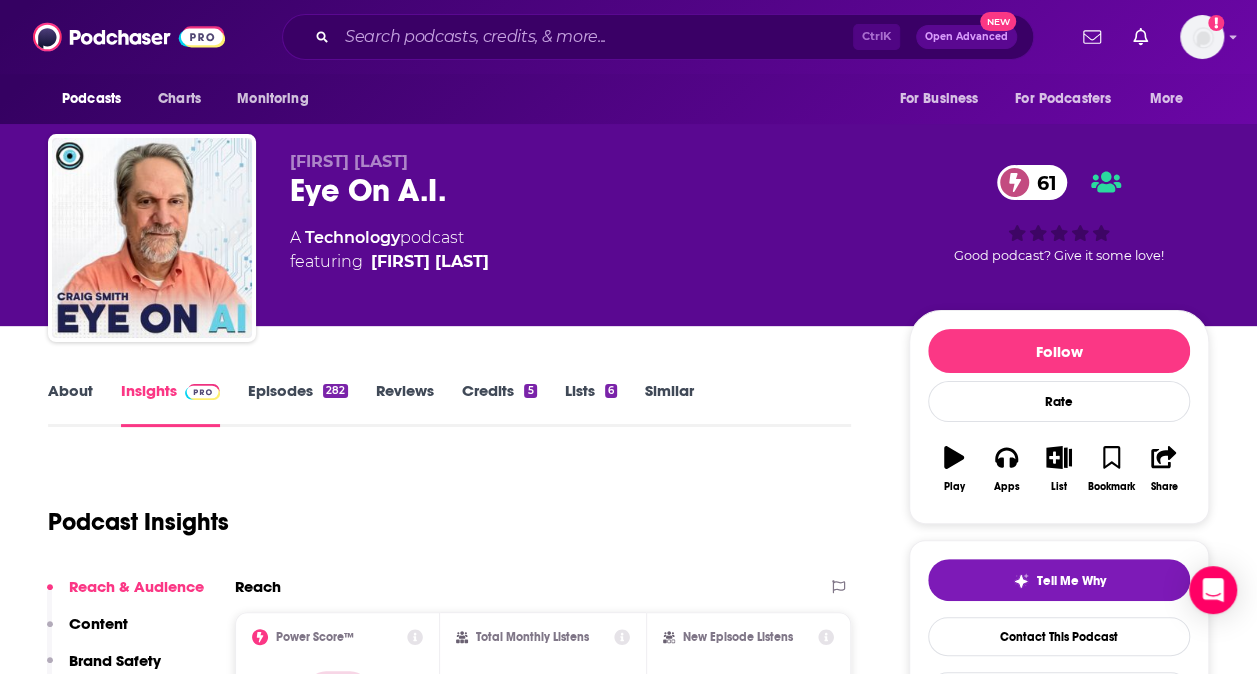 scroll, scrollTop: 200, scrollLeft: 0, axis: vertical 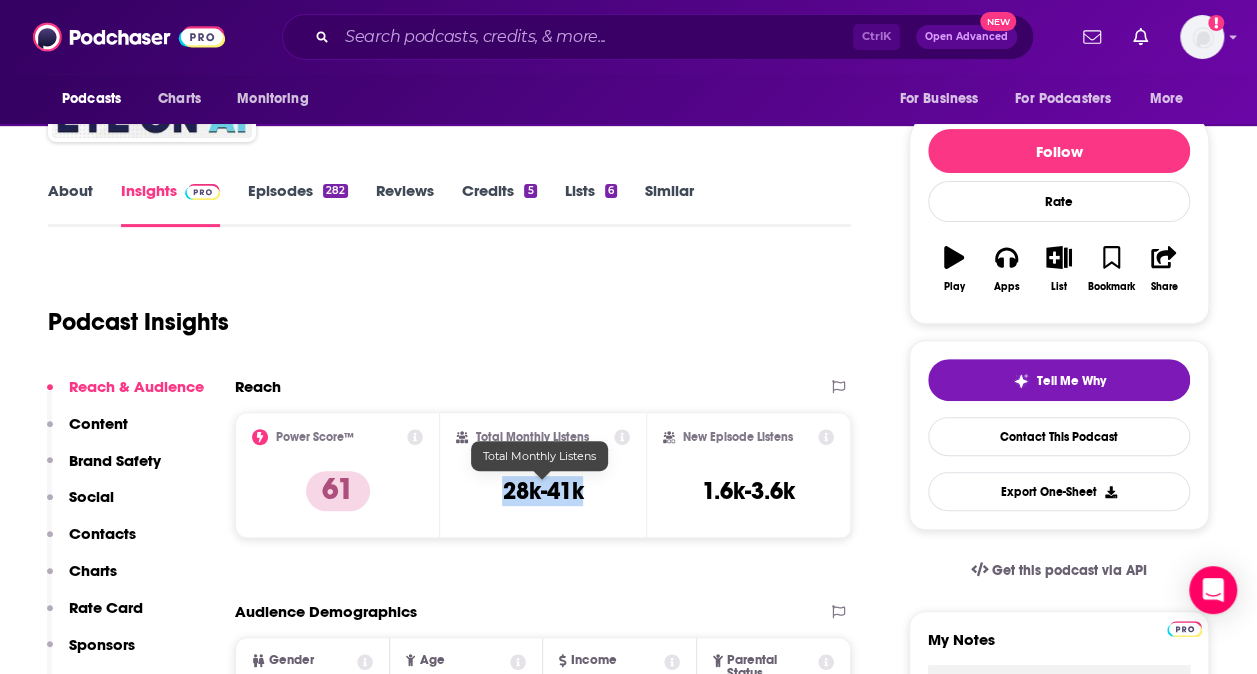 drag, startPoint x: 592, startPoint y: 495, endPoint x: 500, endPoint y: 484, distance: 92.65527 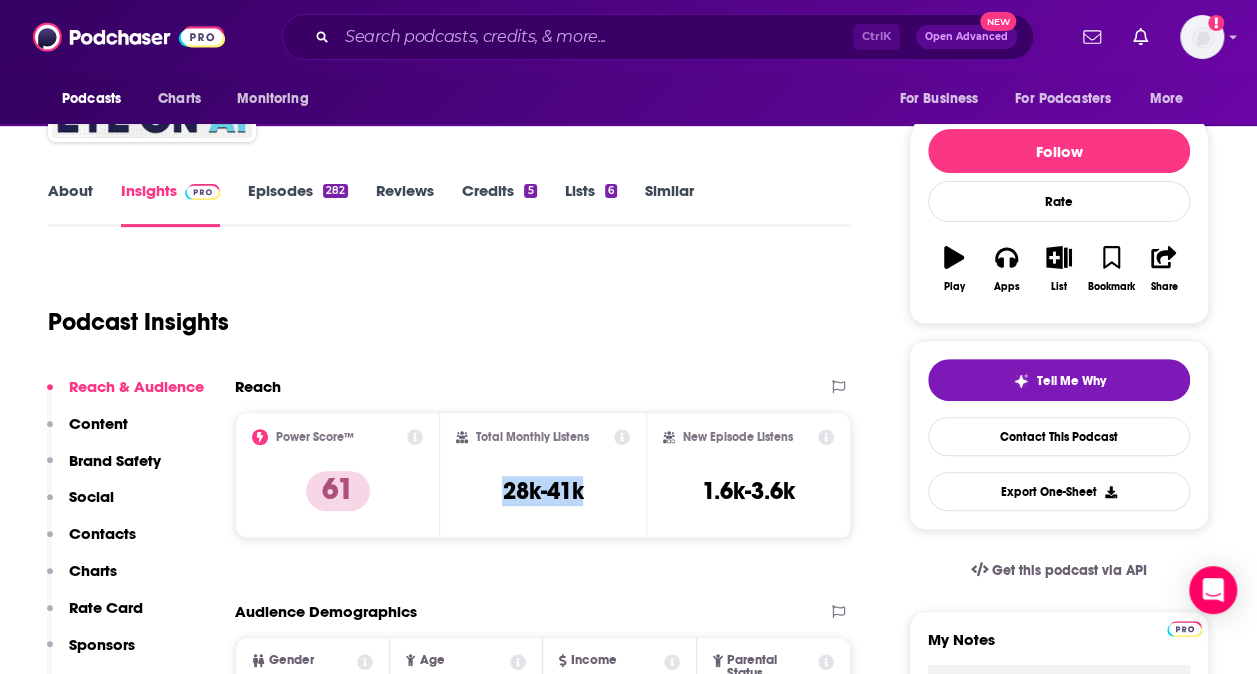 drag, startPoint x: 500, startPoint y: 484, endPoint x: 514, endPoint y: 486, distance: 14.142136 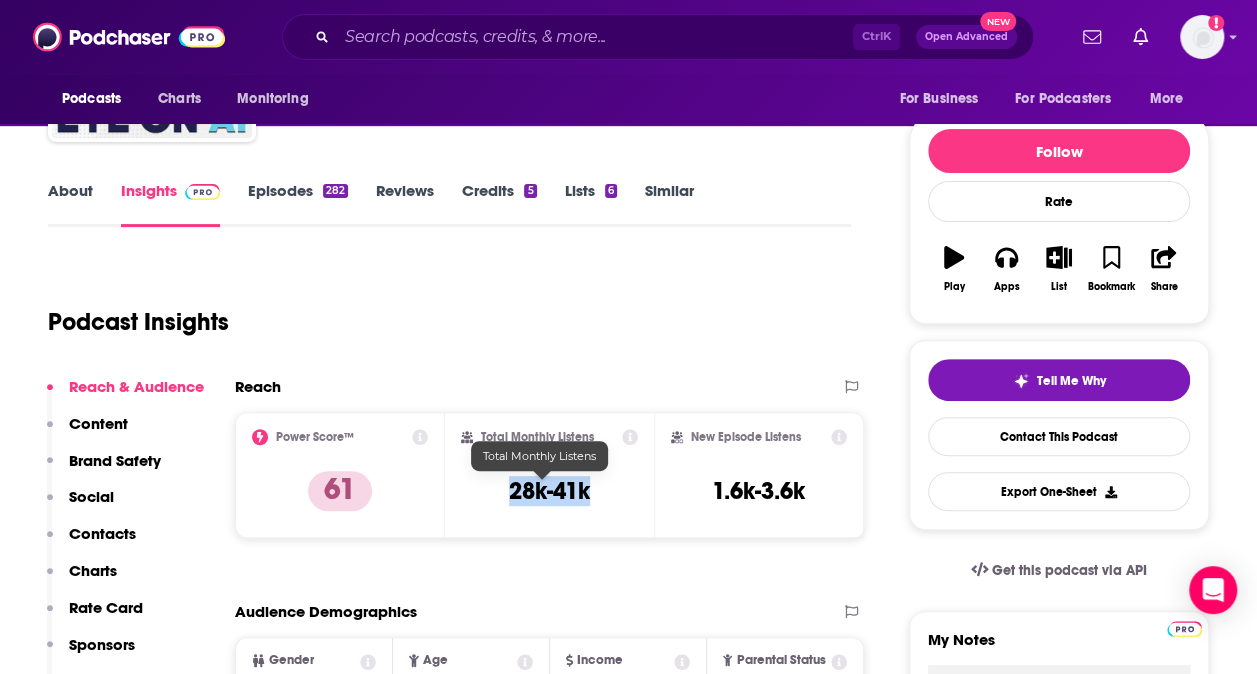 copy on "28k-41k" 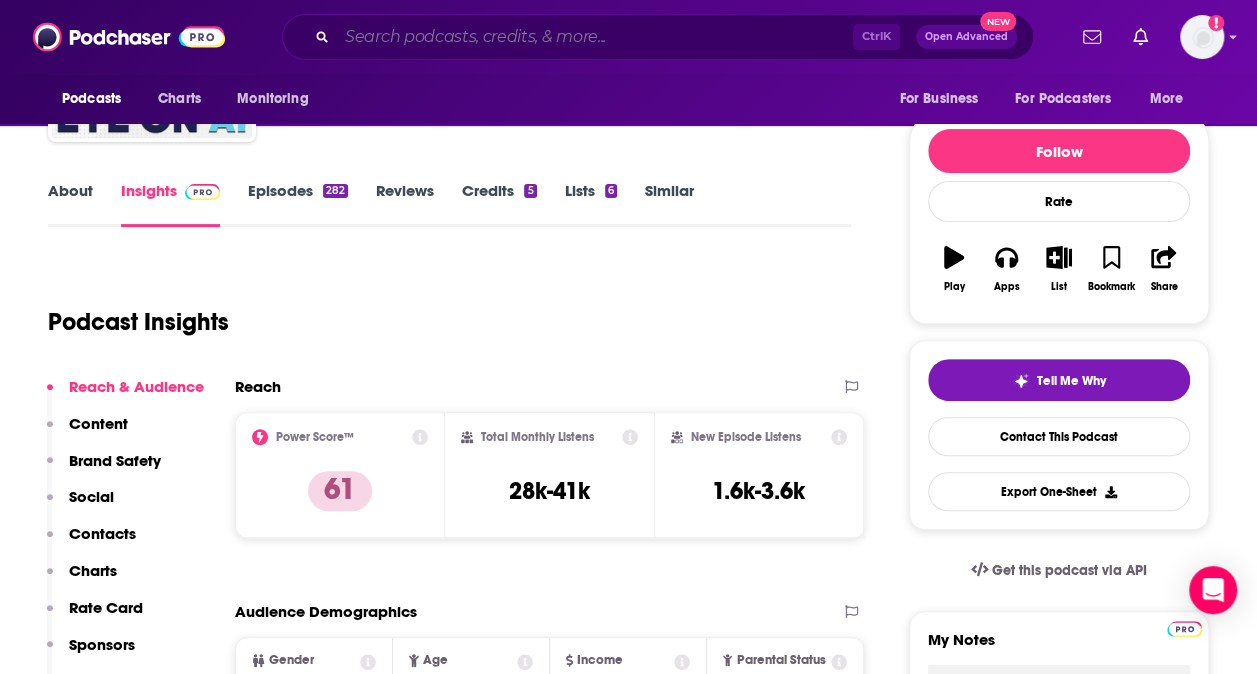click at bounding box center [595, 37] 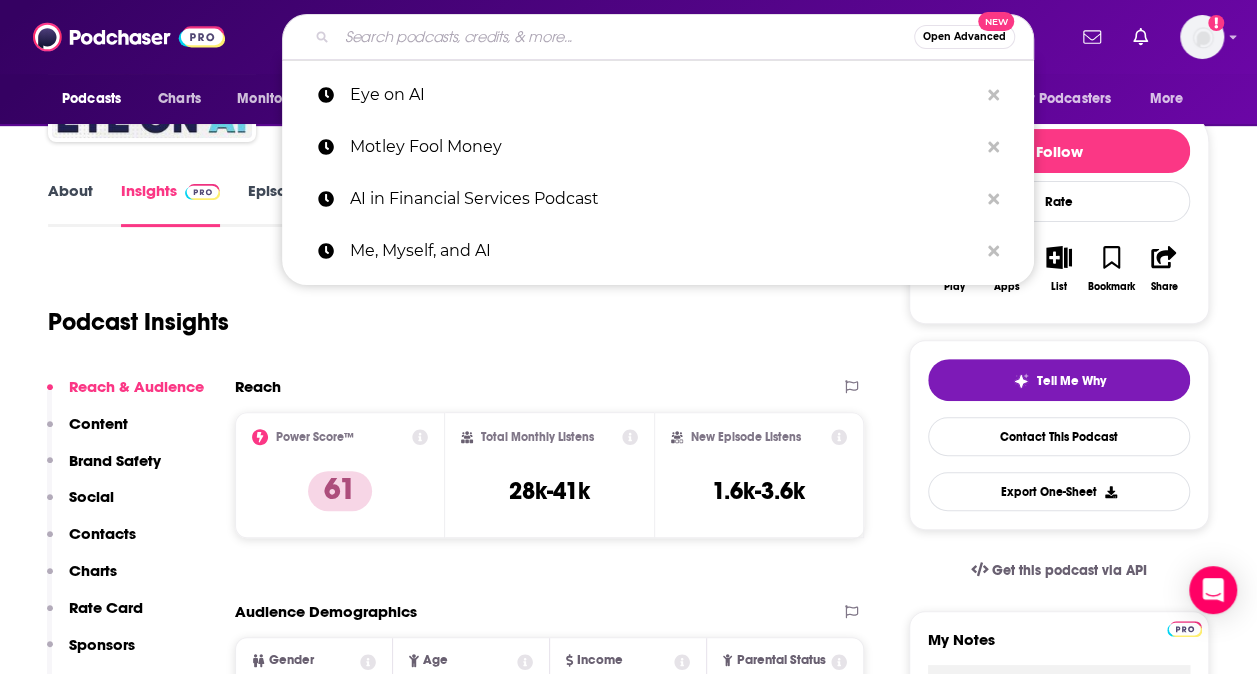 paste on "Yahoo! Finance Mind Your Money" 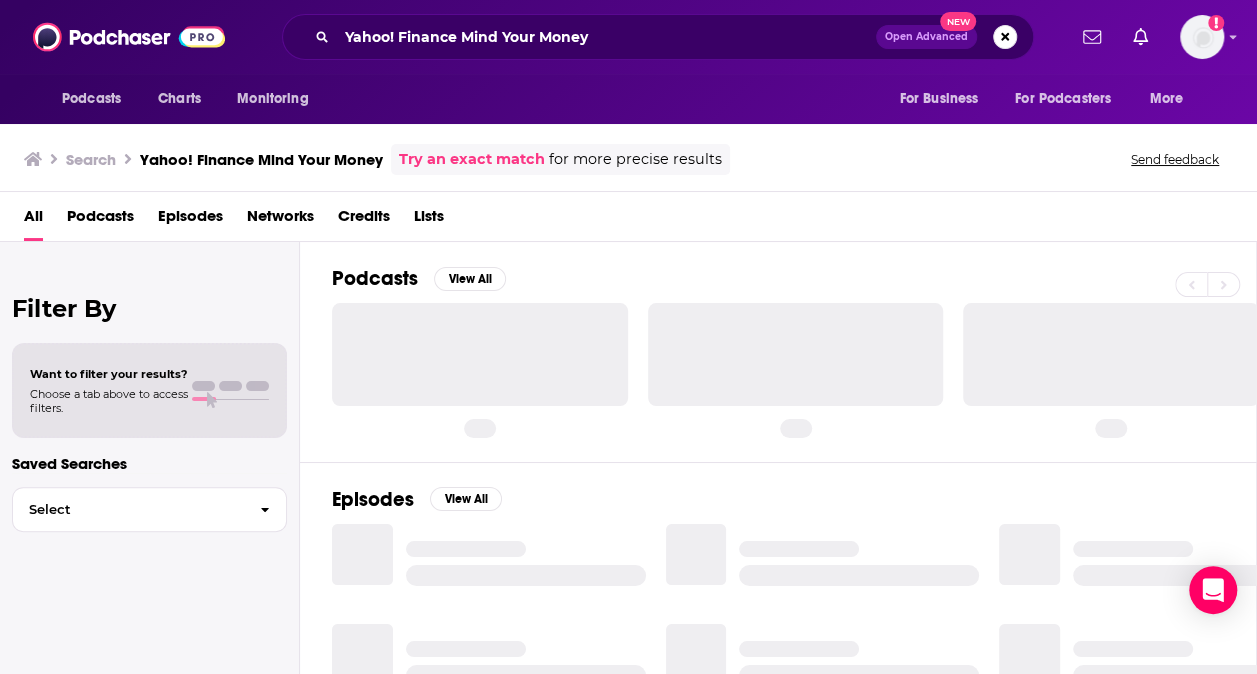 scroll, scrollTop: 0, scrollLeft: 0, axis: both 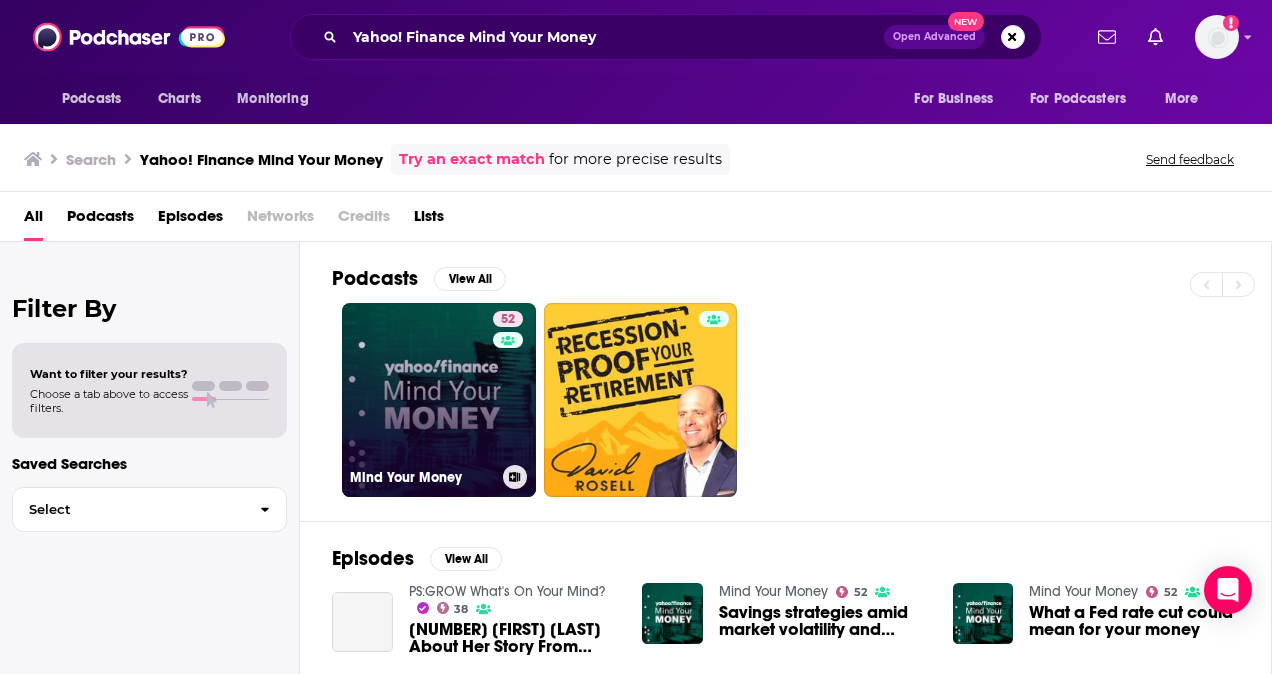 click on "52 Mind Your Money" at bounding box center (439, 400) 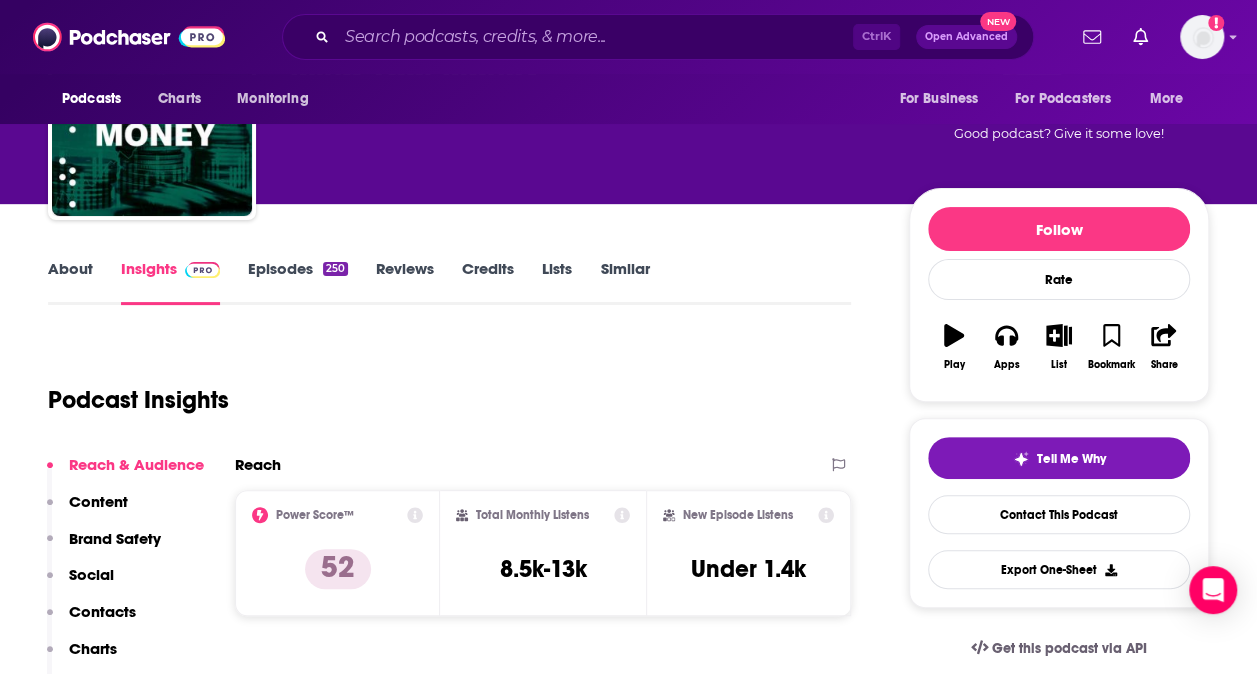 scroll, scrollTop: 300, scrollLeft: 0, axis: vertical 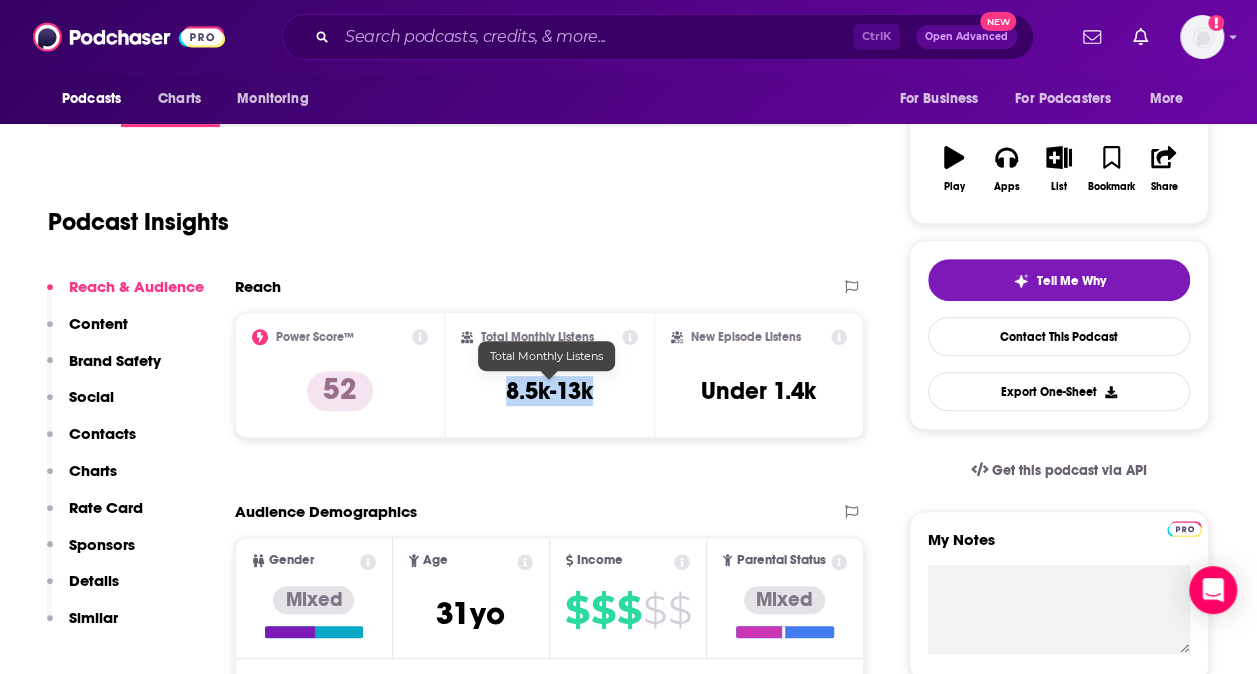drag, startPoint x: 593, startPoint y: 392, endPoint x: 502, endPoint y: 395, distance: 91.04944 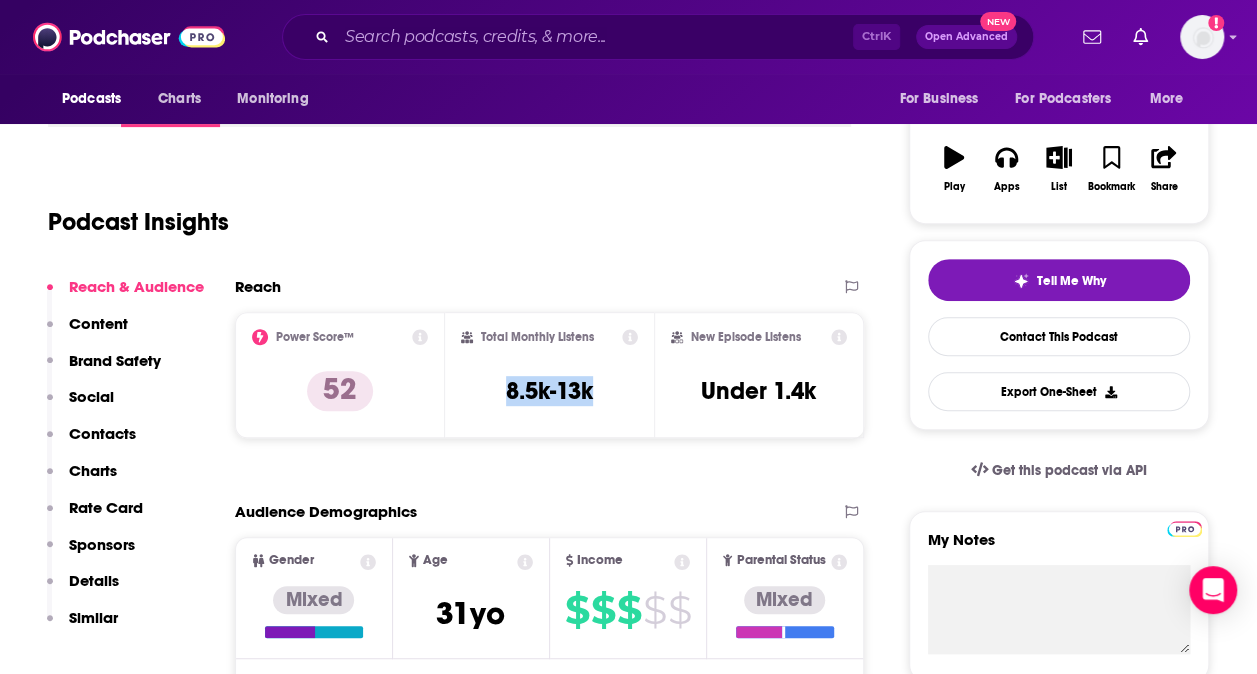 drag, startPoint x: 502, startPoint y: 395, endPoint x: 518, endPoint y: 394, distance: 16.03122 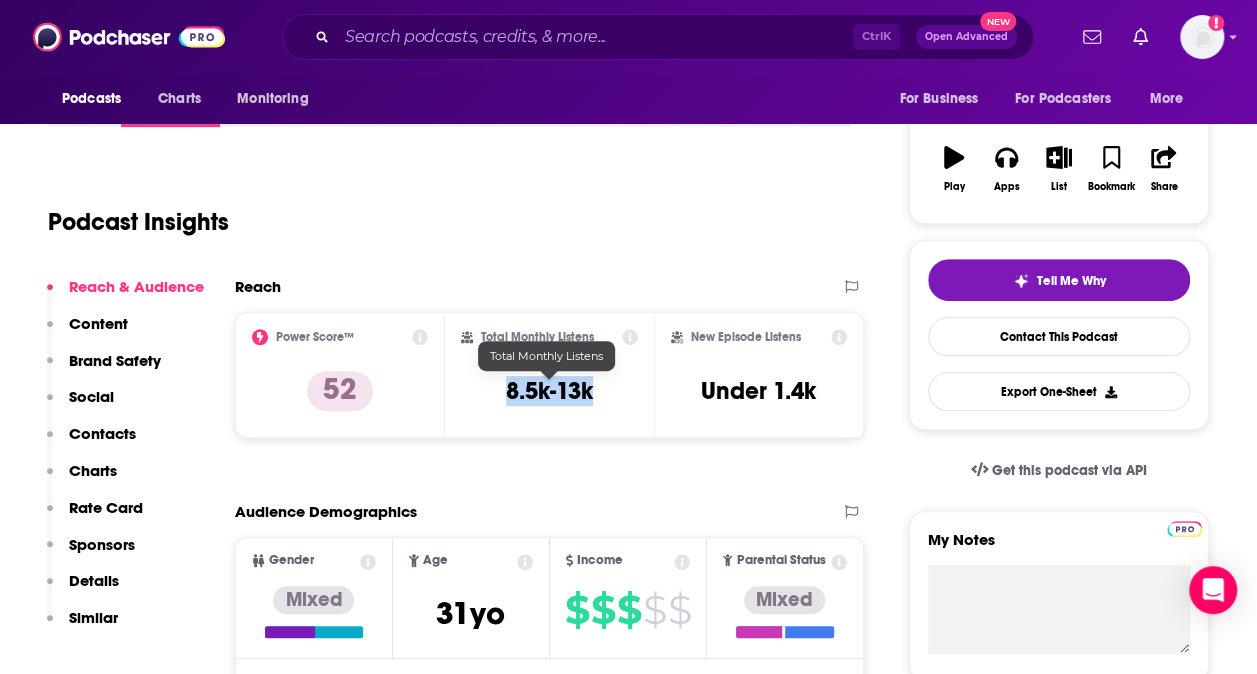 copy on "8.5k-13k" 